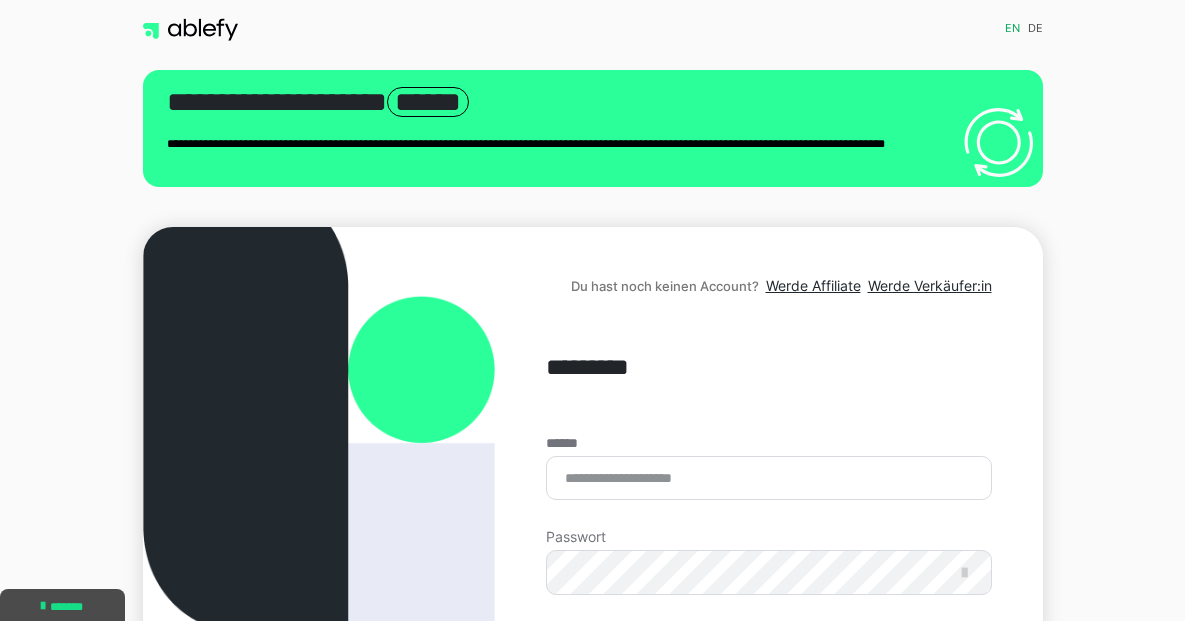 scroll, scrollTop: 0, scrollLeft: 0, axis: both 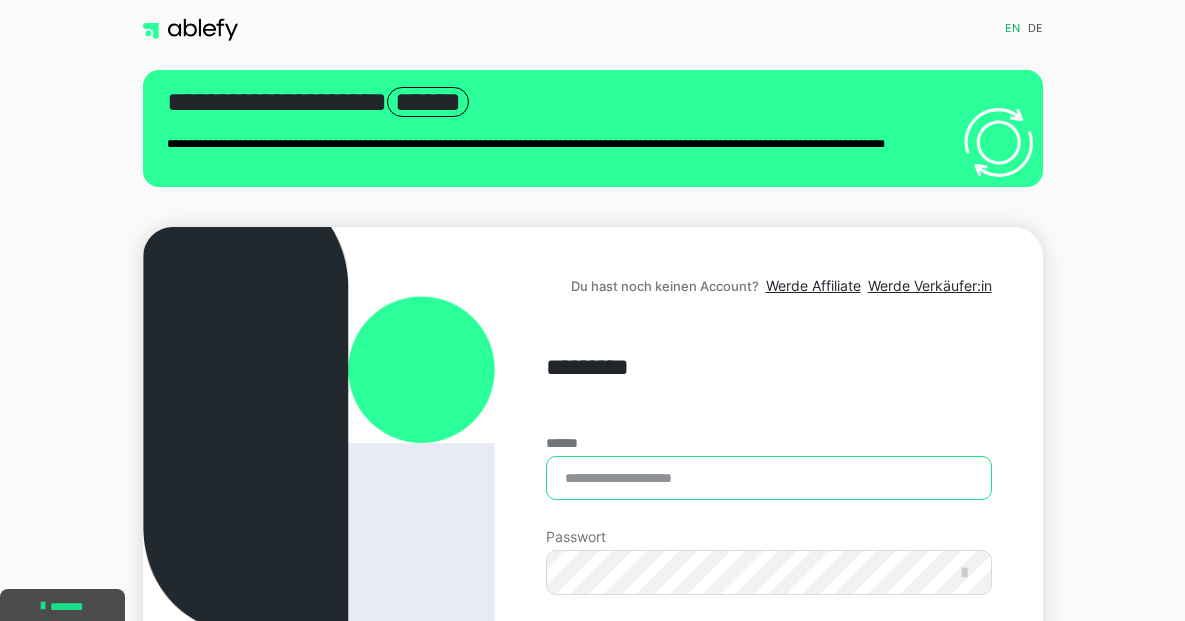 type on "**********" 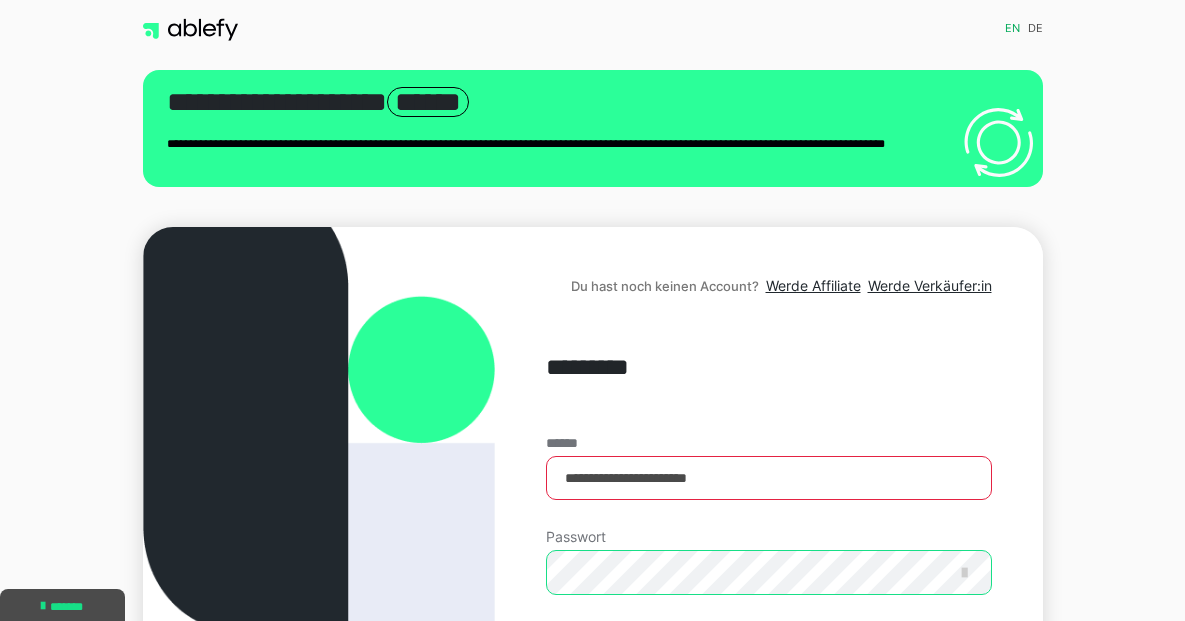 click on "Einloggen" at bounding box center (768, 721) 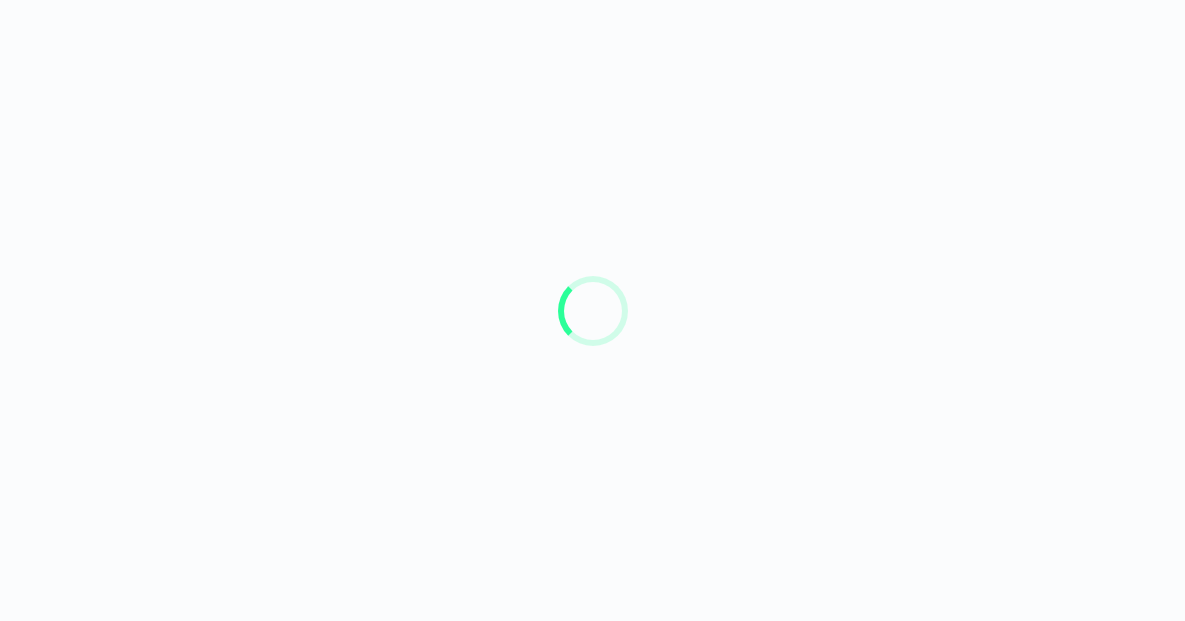 scroll, scrollTop: 0, scrollLeft: 0, axis: both 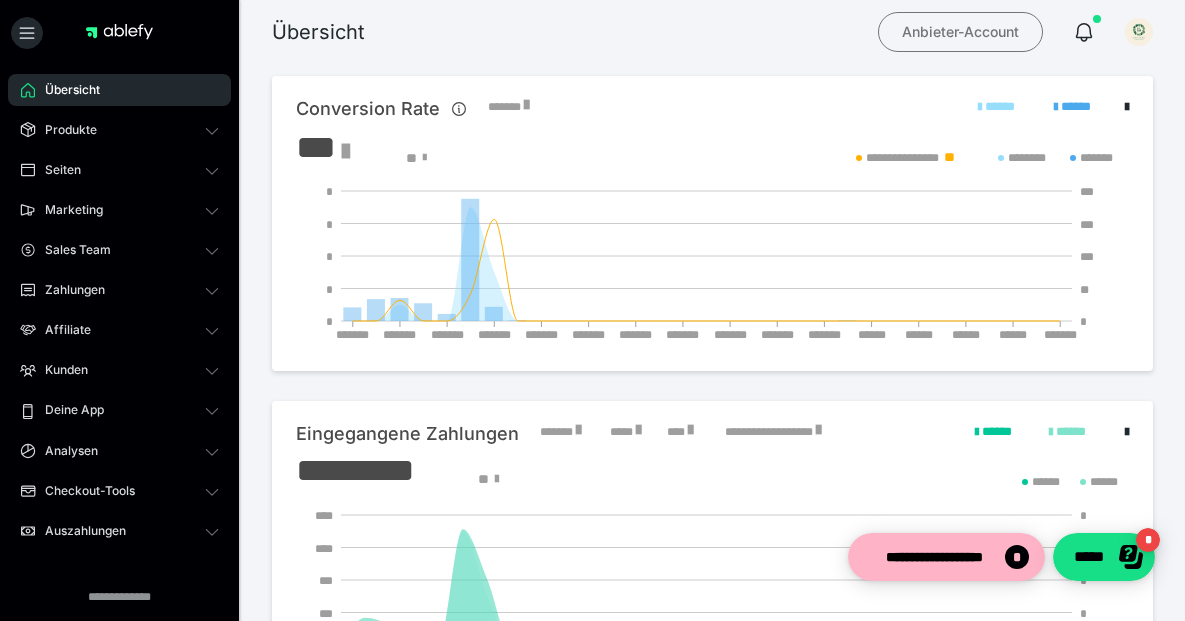 click on "Anbieter-Account" at bounding box center [960, 32] 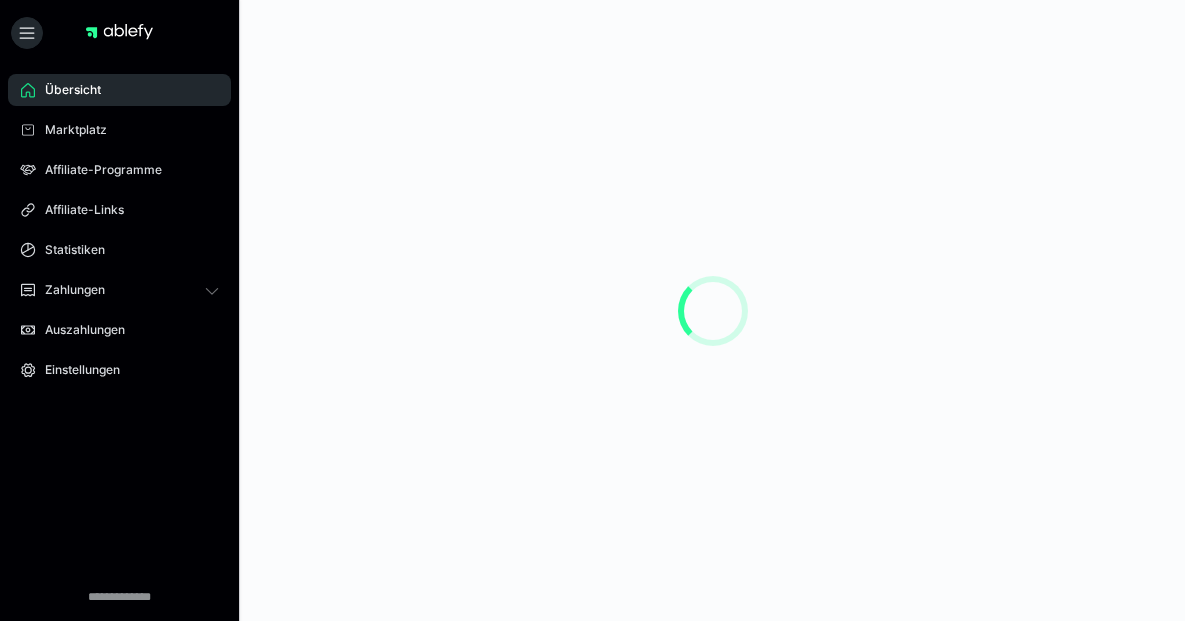 scroll, scrollTop: 0, scrollLeft: 0, axis: both 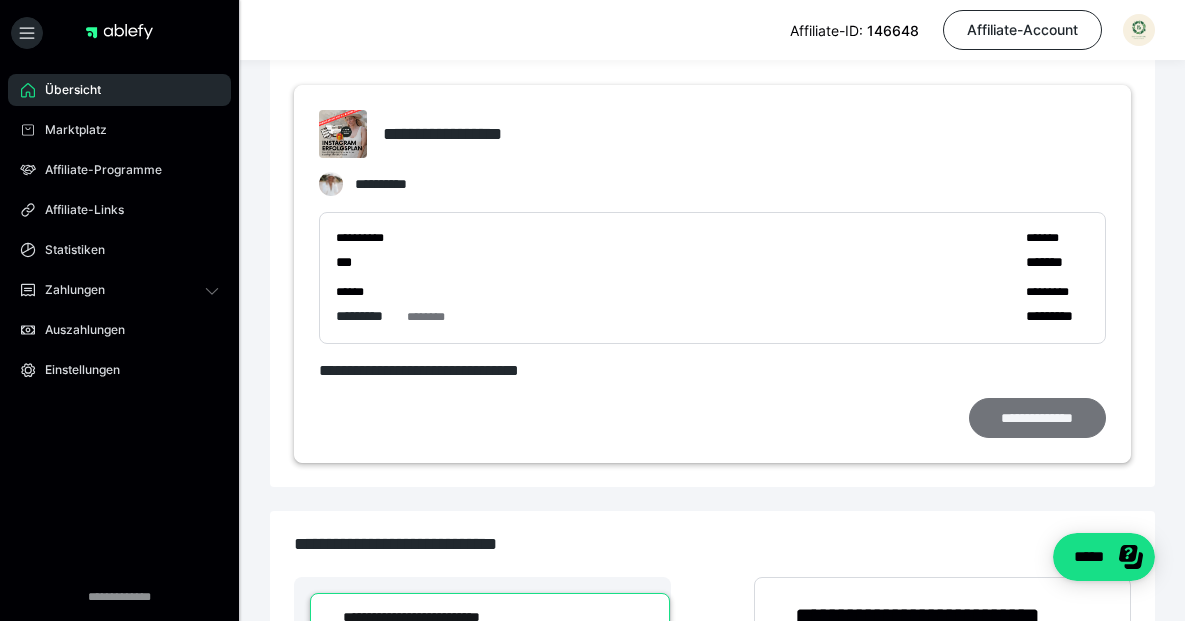 click on "**********" at bounding box center (1037, 418) 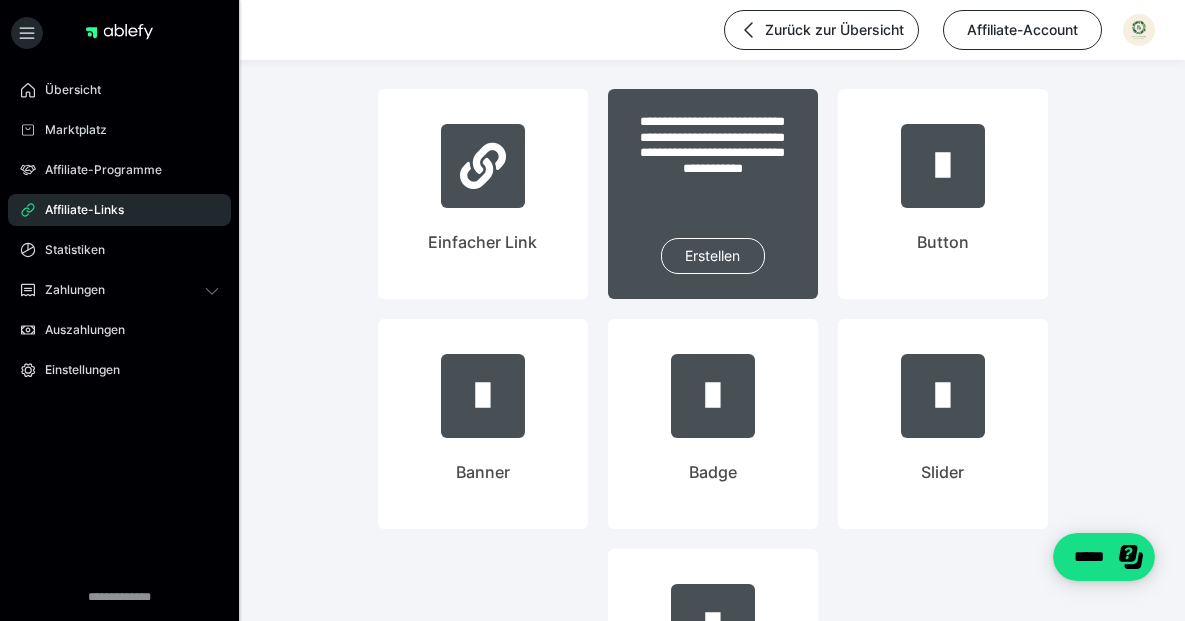 scroll, scrollTop: 166, scrollLeft: 0, axis: vertical 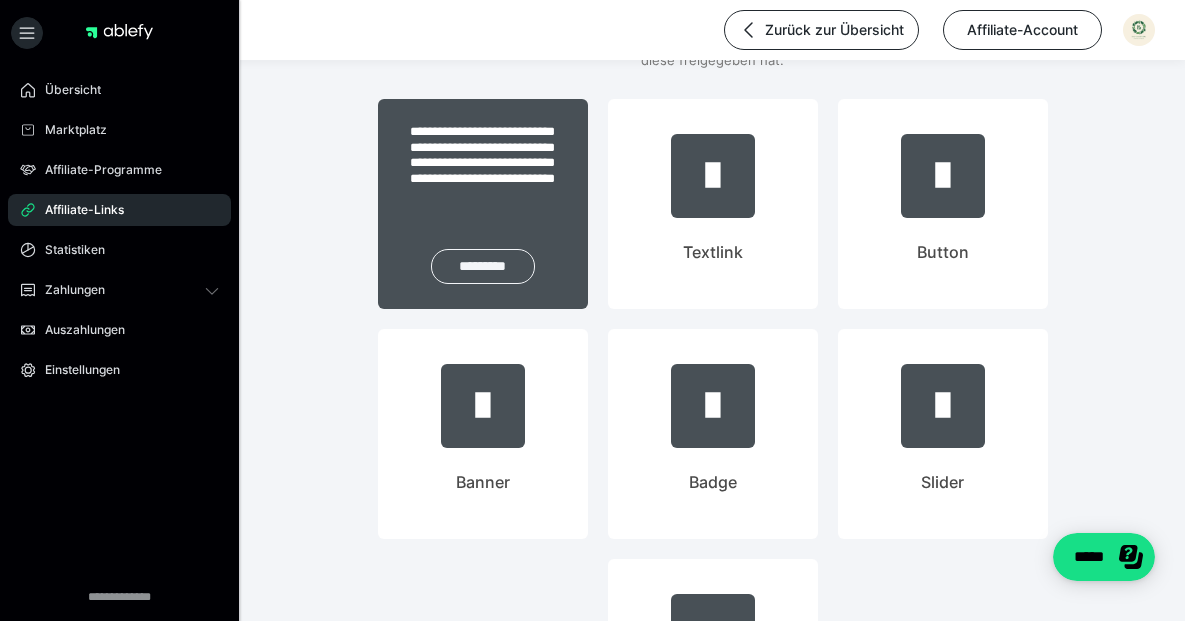 click on "*********" at bounding box center (483, 266) 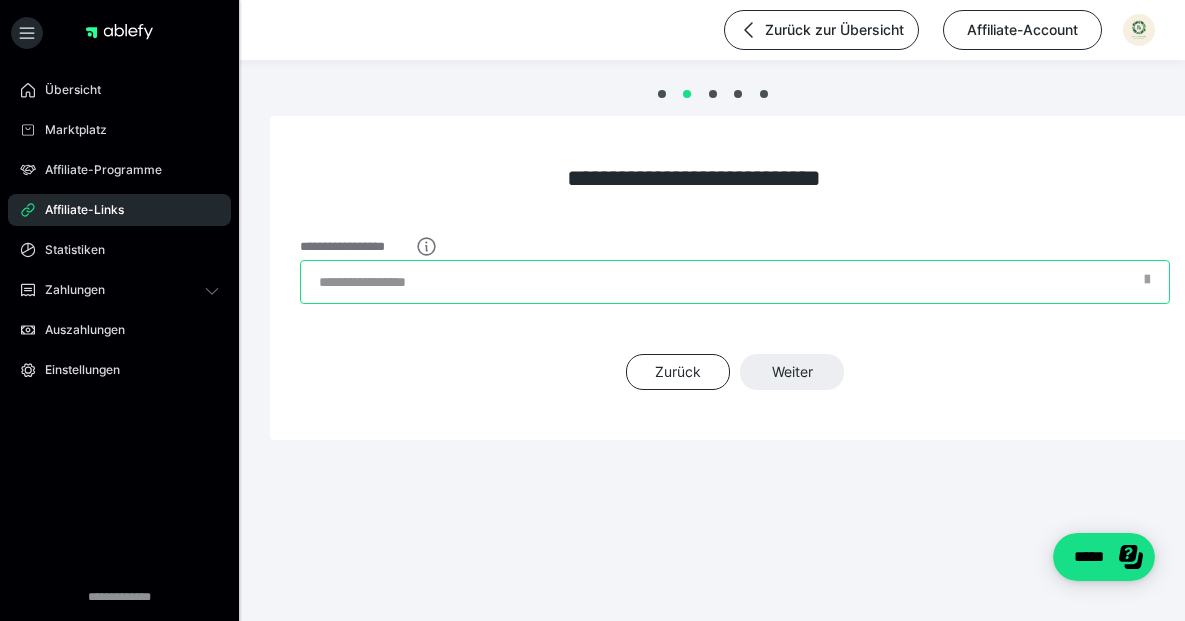click on "**********" at bounding box center (735, 282) 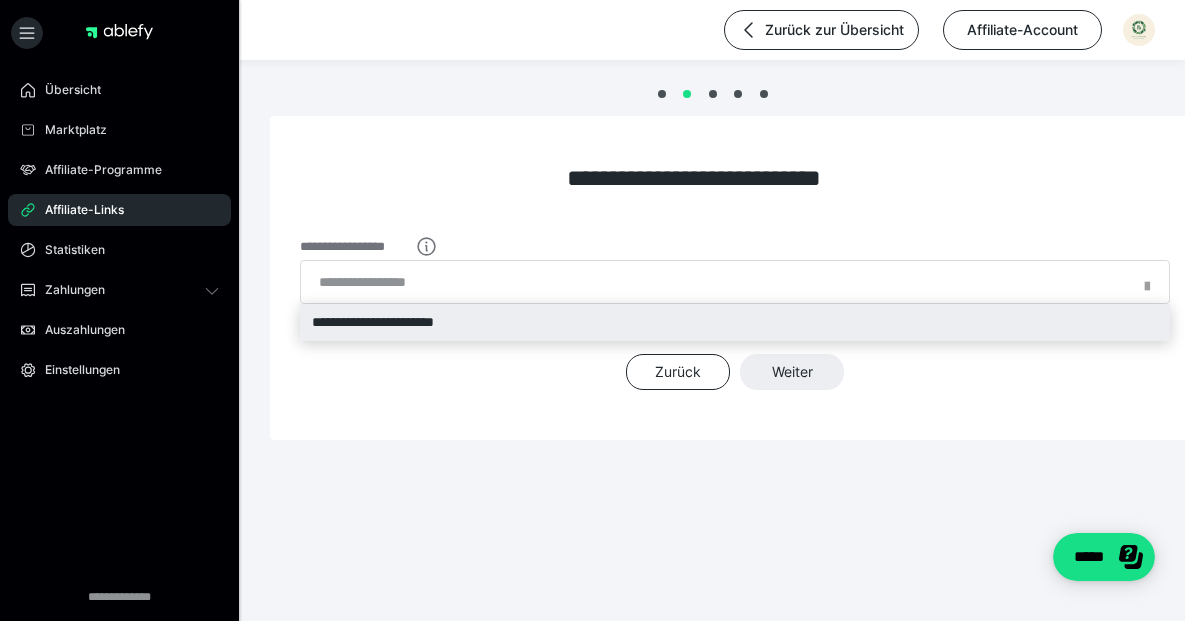 click on "**********" at bounding box center (735, 322) 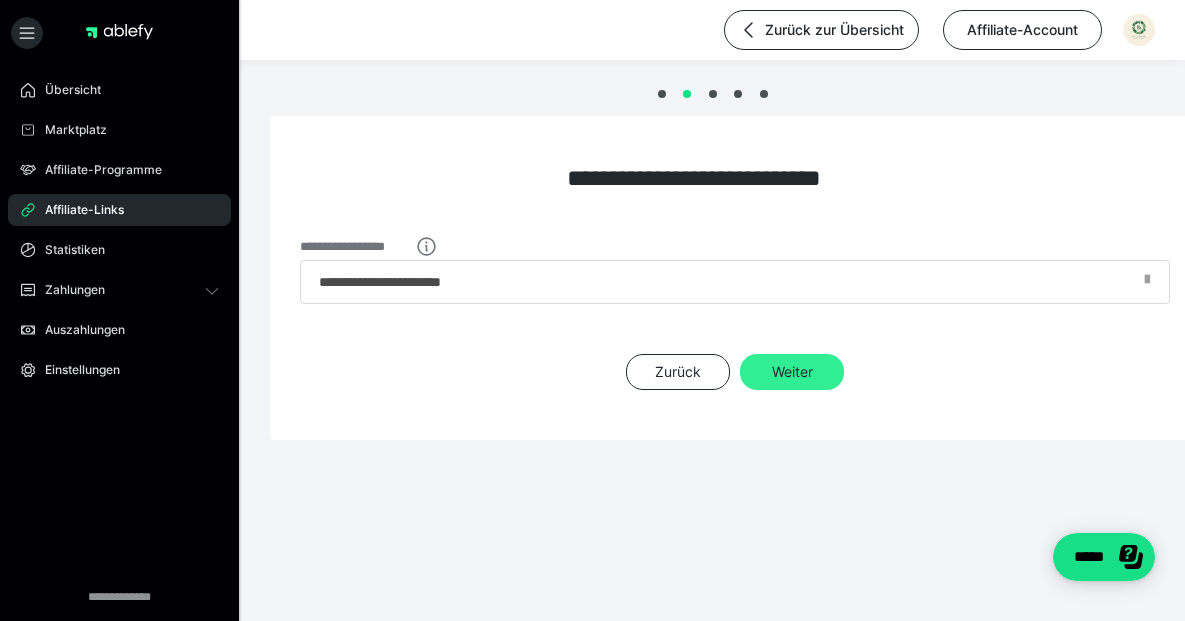 click on "Weiter" at bounding box center [792, 372] 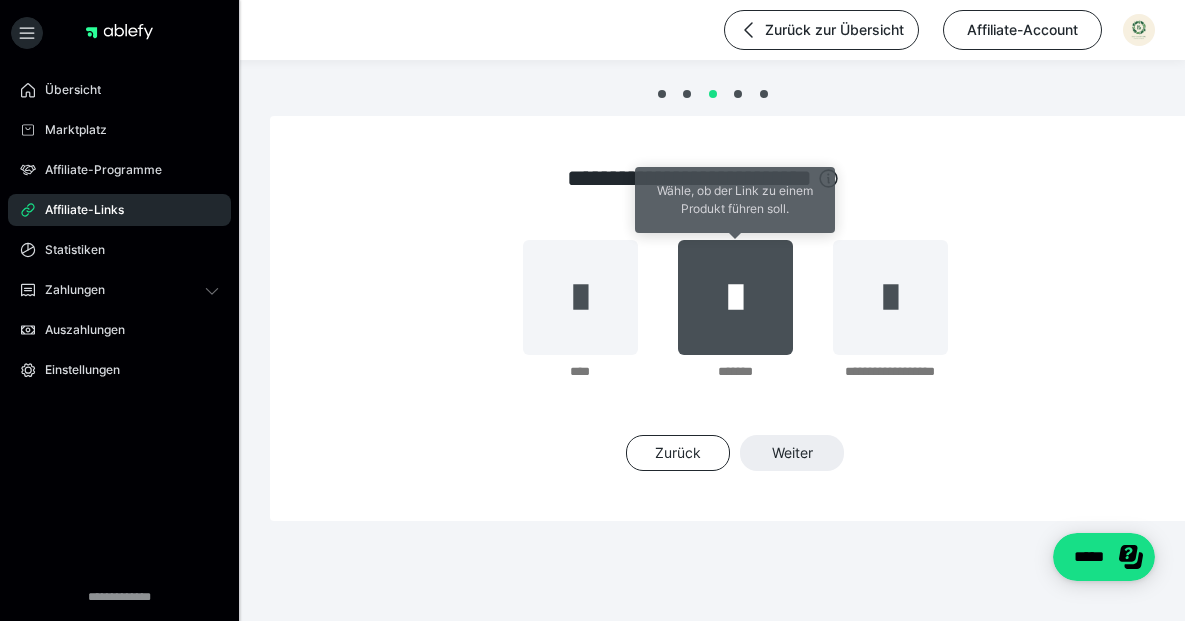 click at bounding box center (735, 297) 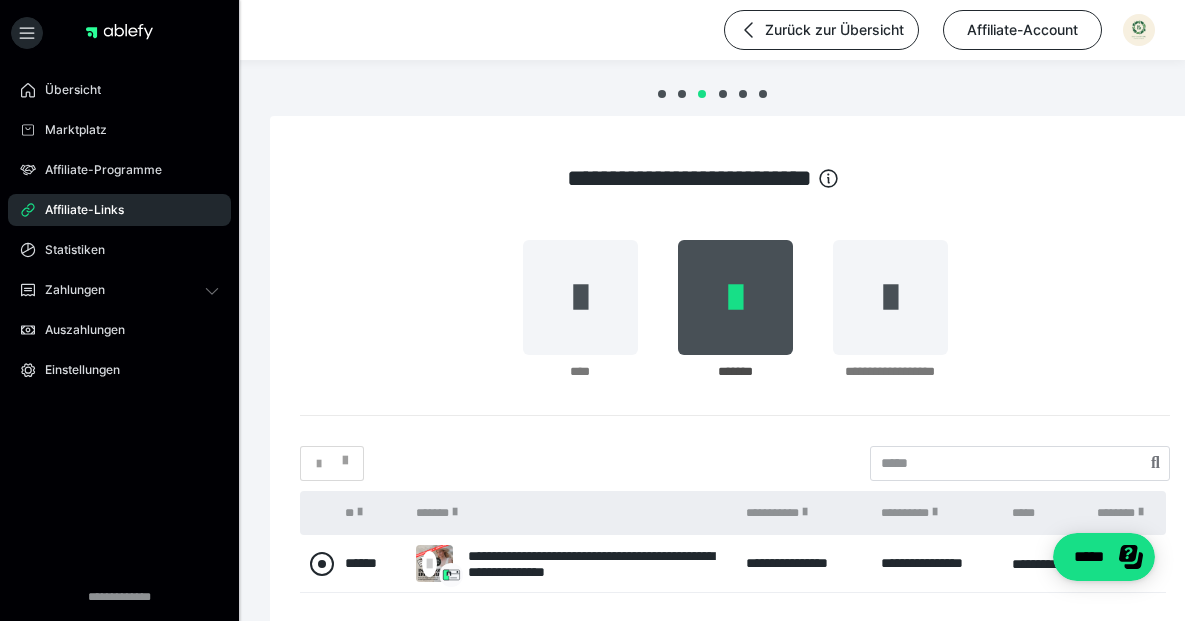 click at bounding box center [322, 564] 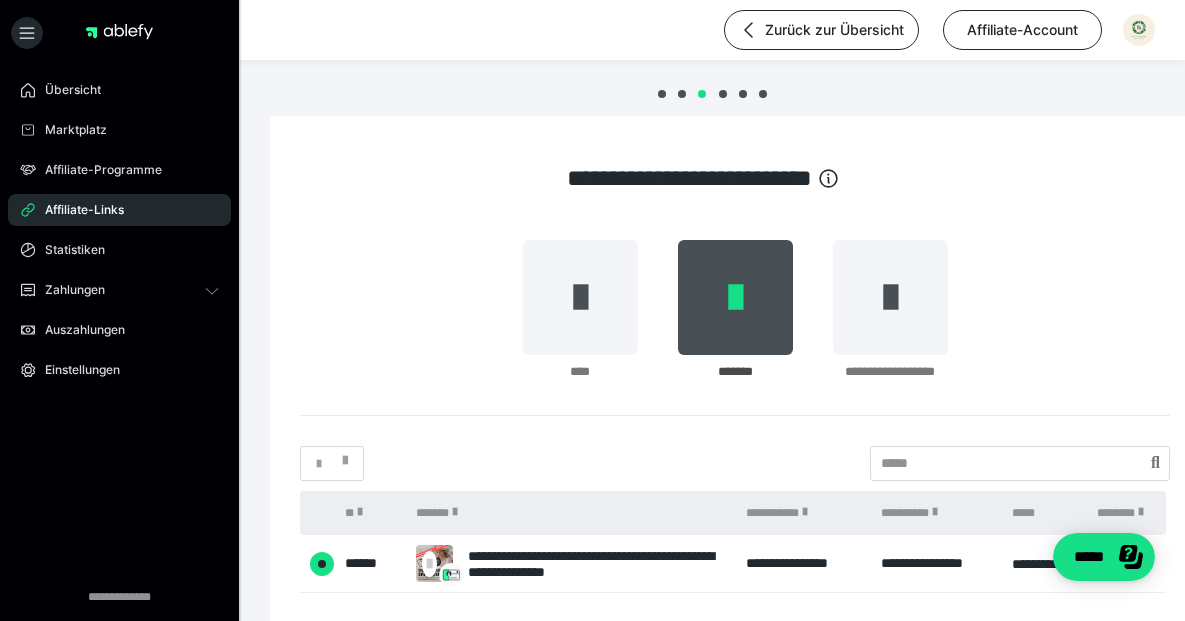 radio on "****" 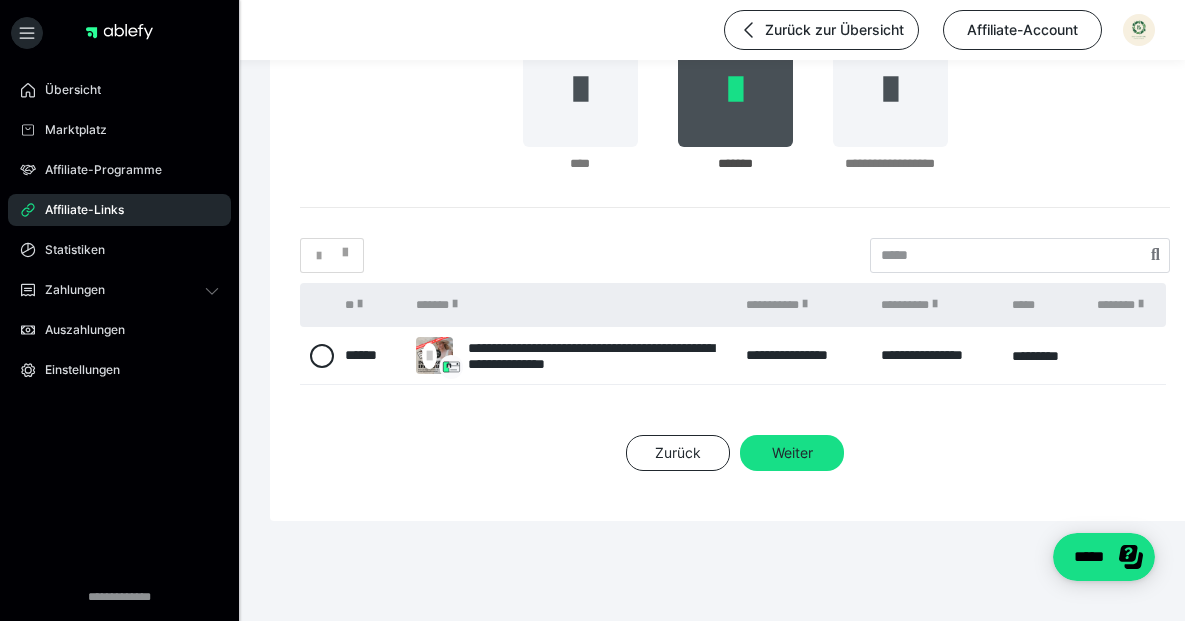scroll, scrollTop: 207, scrollLeft: 0, axis: vertical 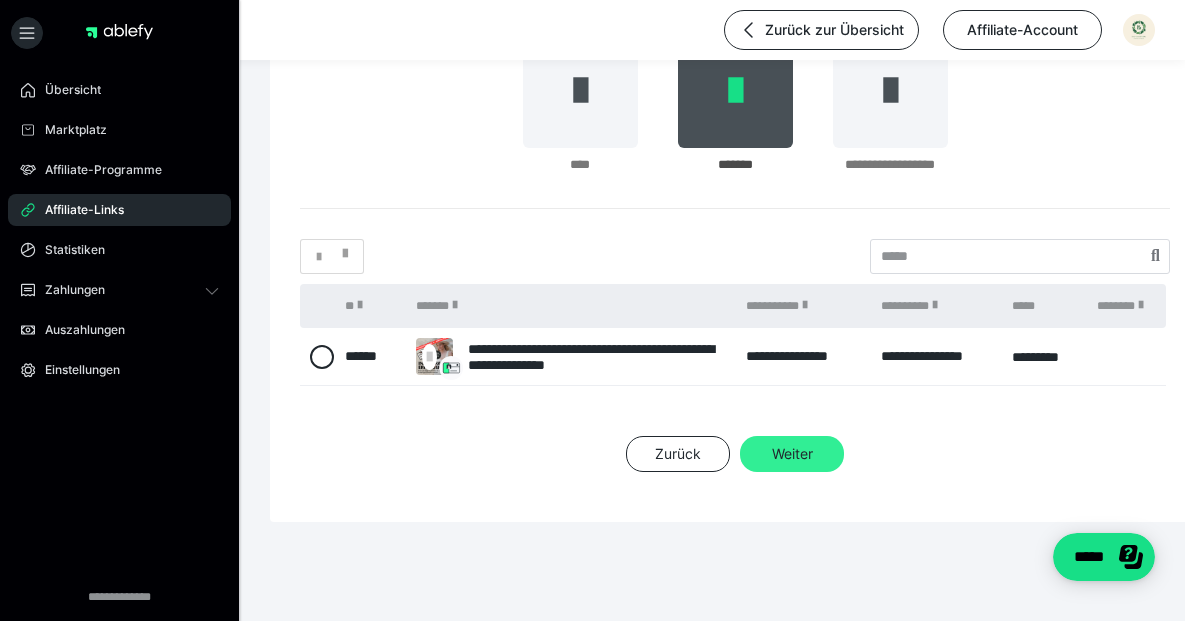 click on "Weiter" at bounding box center [792, 454] 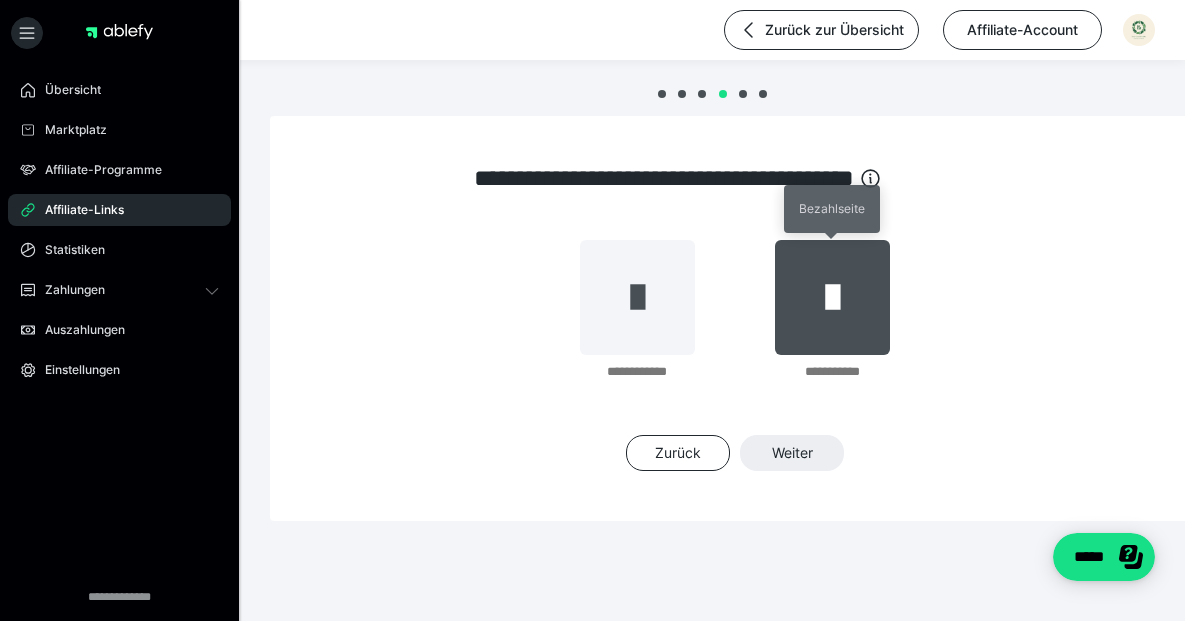 click at bounding box center (832, 297) 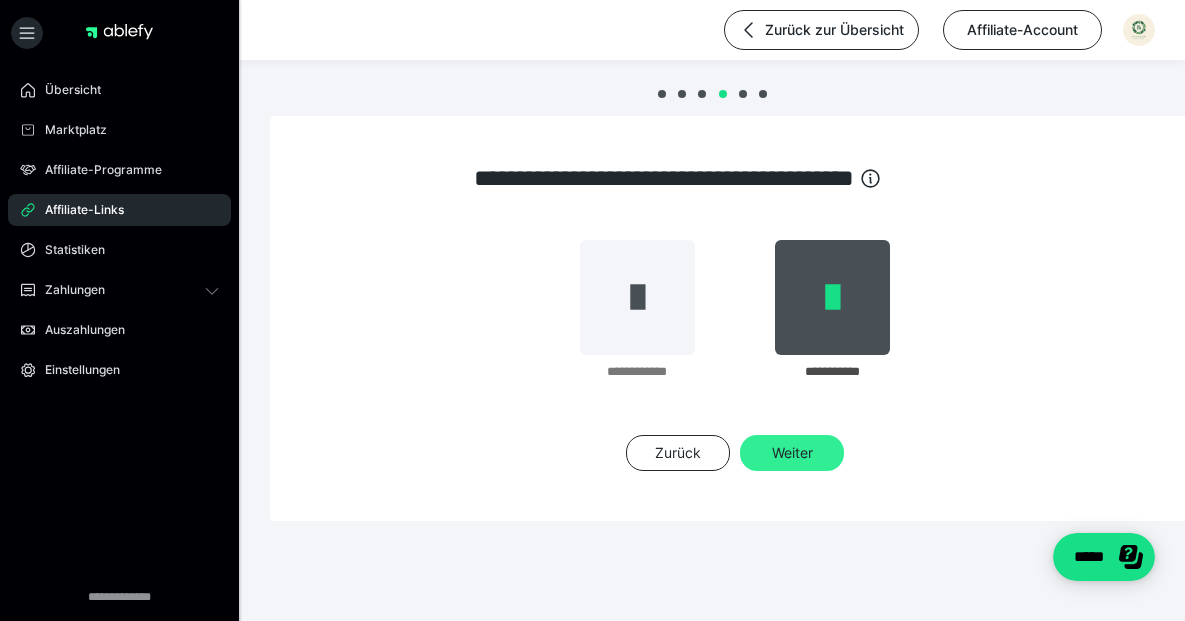 click on "Weiter" at bounding box center [792, 453] 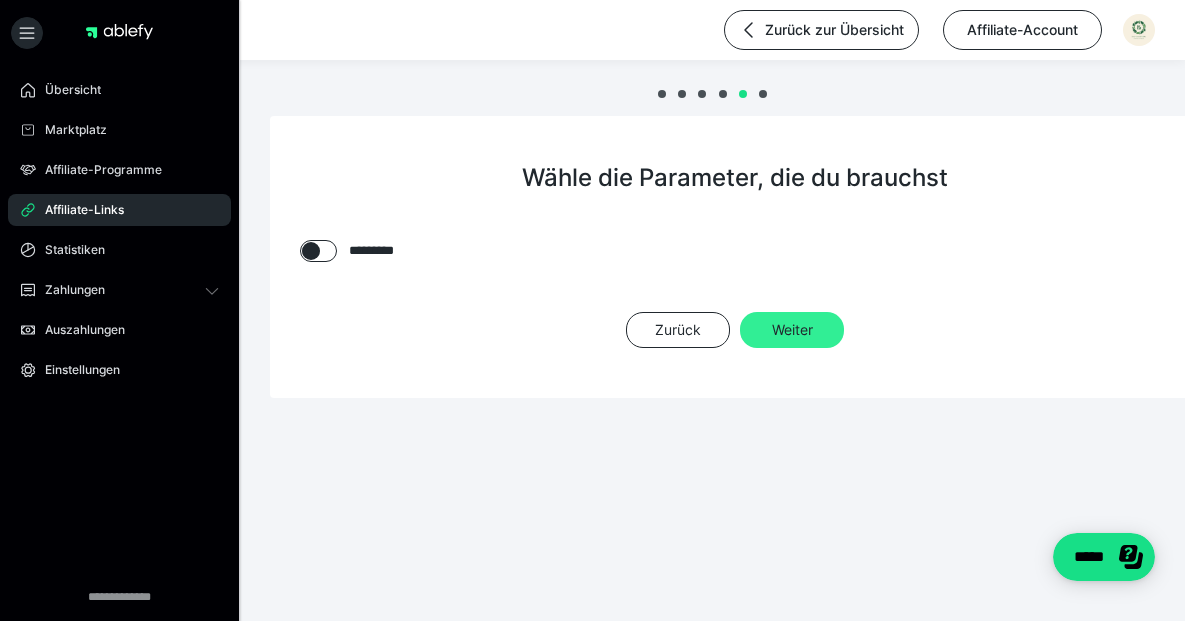 click on "Weiter" at bounding box center [792, 330] 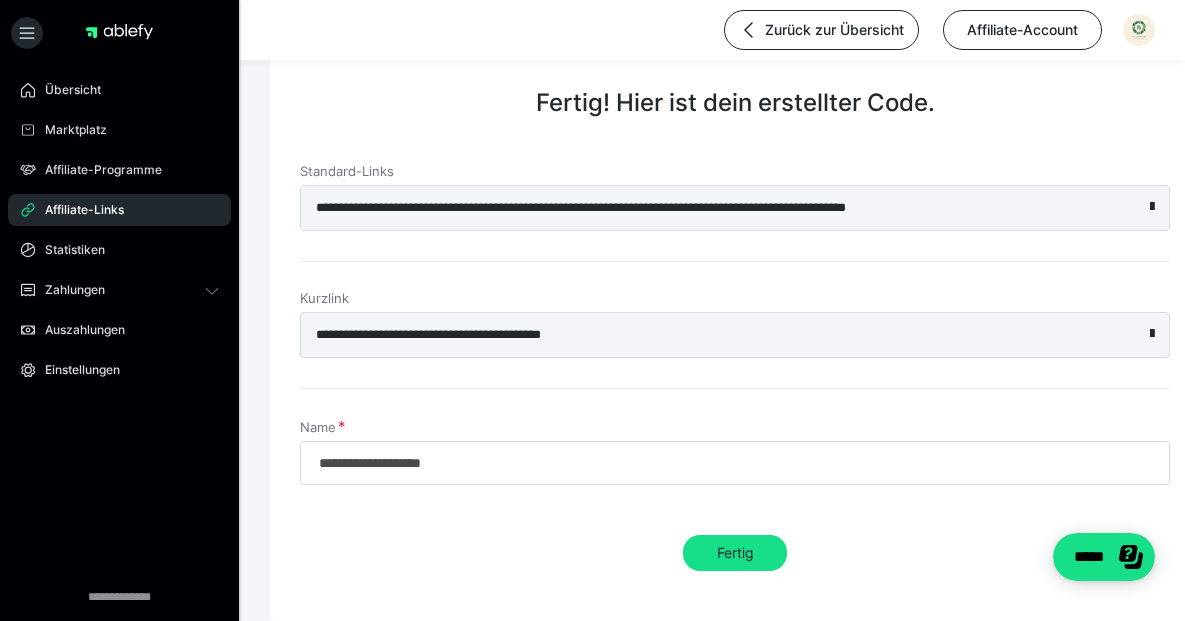 scroll, scrollTop: 74, scrollLeft: 0, axis: vertical 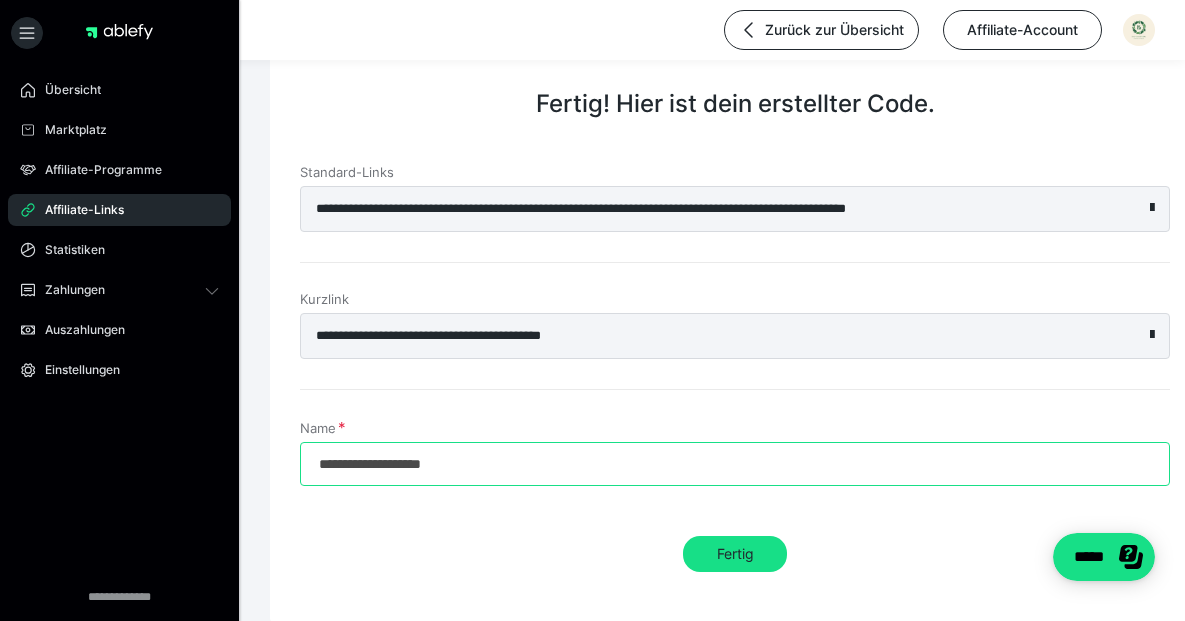 click on "**********" at bounding box center (735, 464) 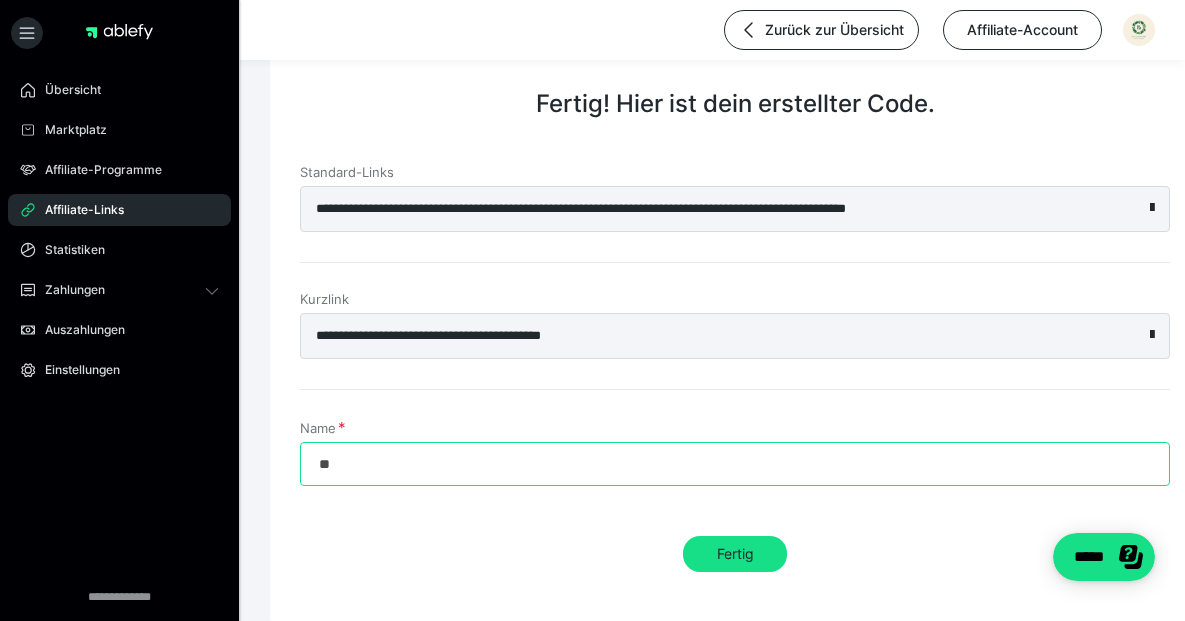 type on "*" 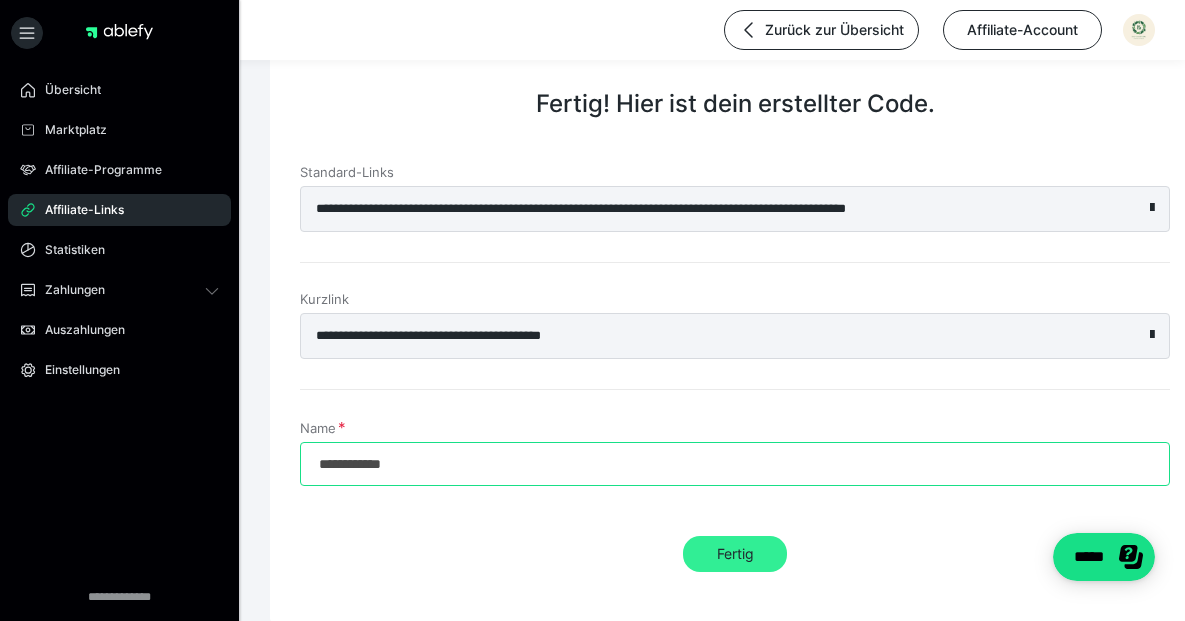 type on "**********" 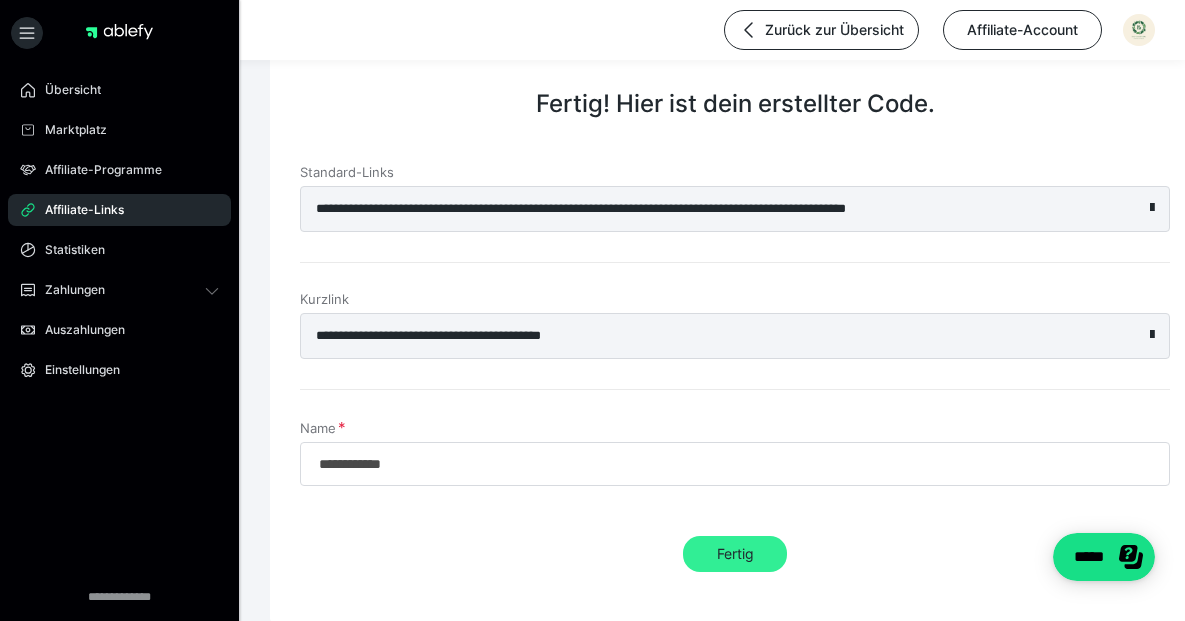 click on "Fertig" at bounding box center [735, 554] 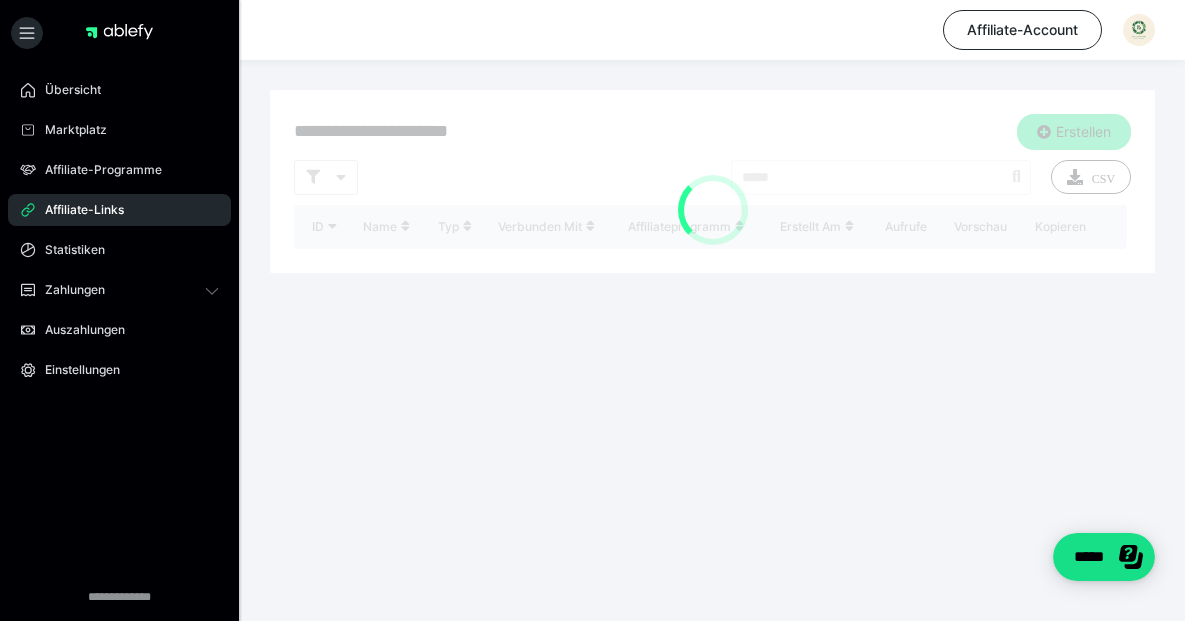 scroll, scrollTop: 0, scrollLeft: 0, axis: both 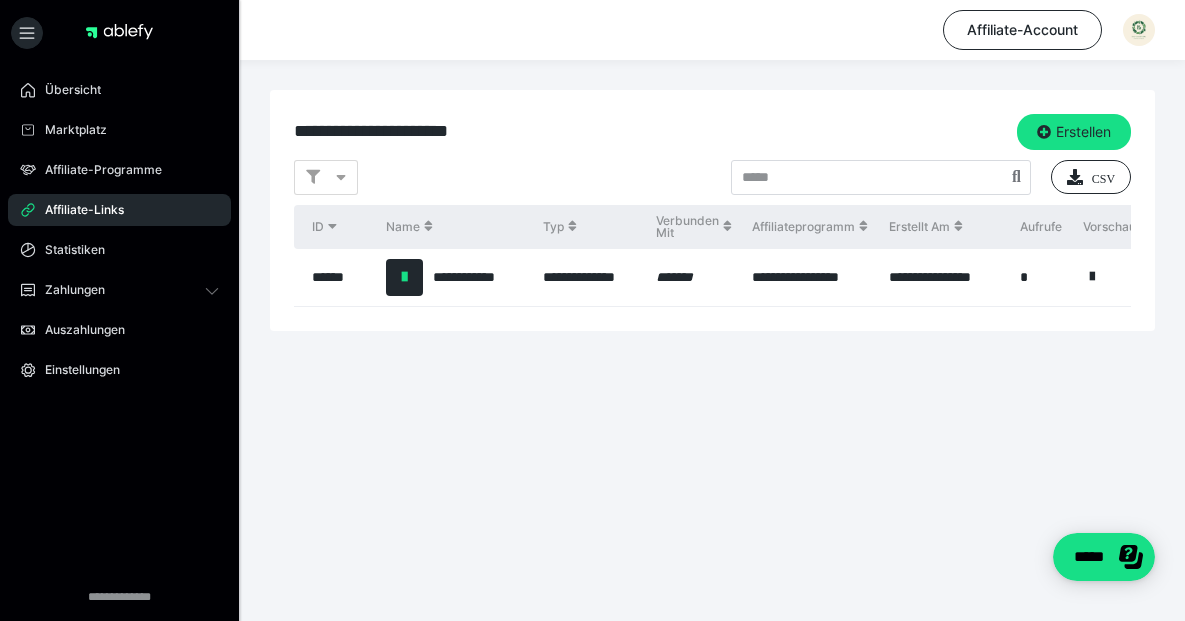 click at bounding box center [404, 277] 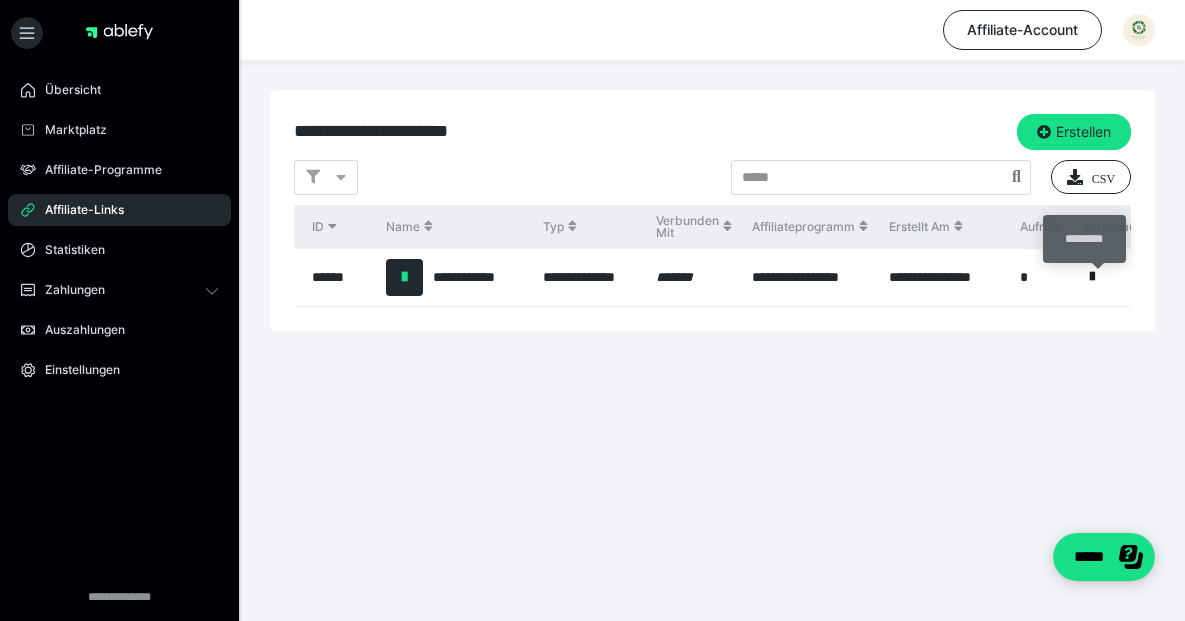 click at bounding box center [1092, 277] 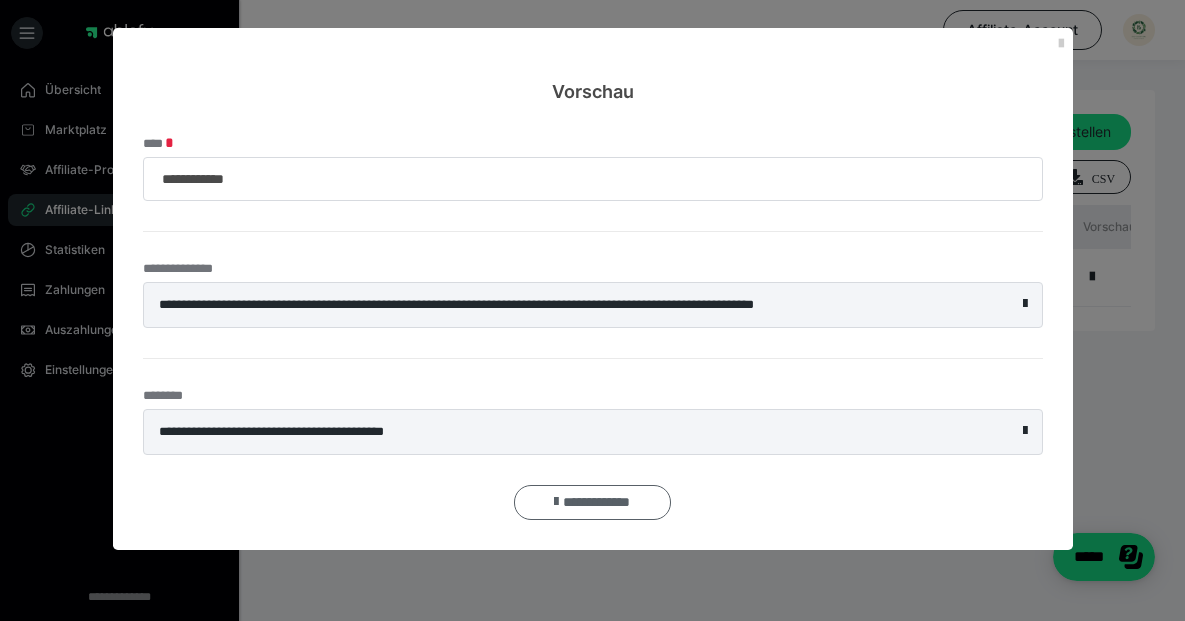 click on "**********" at bounding box center (592, 502) 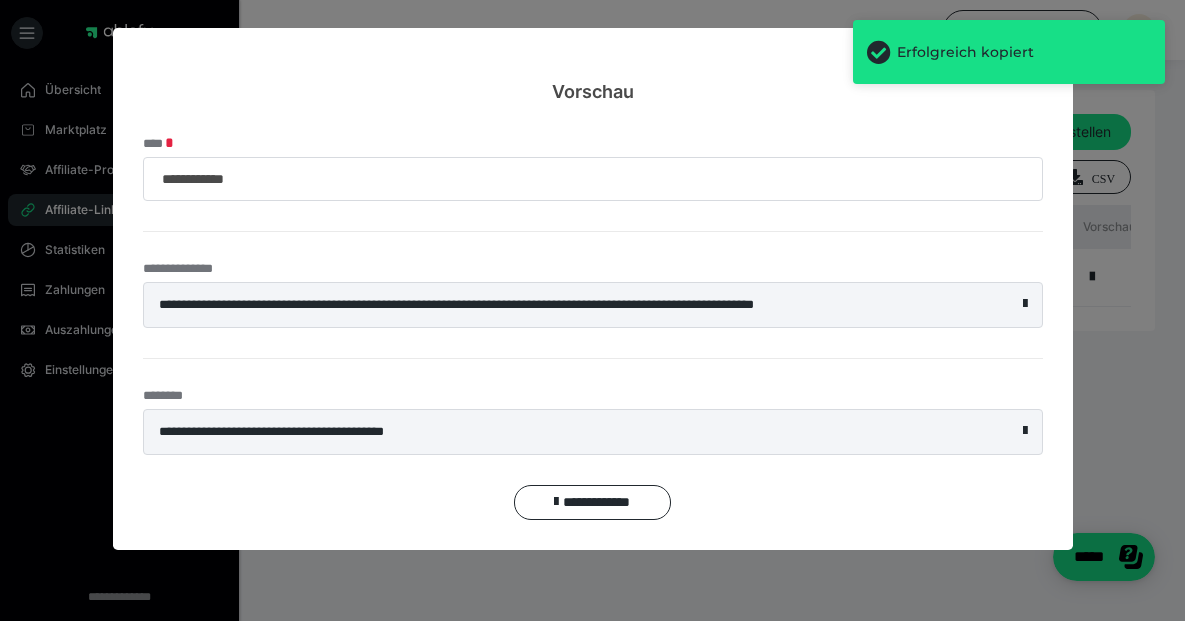 click on "**********" at bounding box center (592, 310) 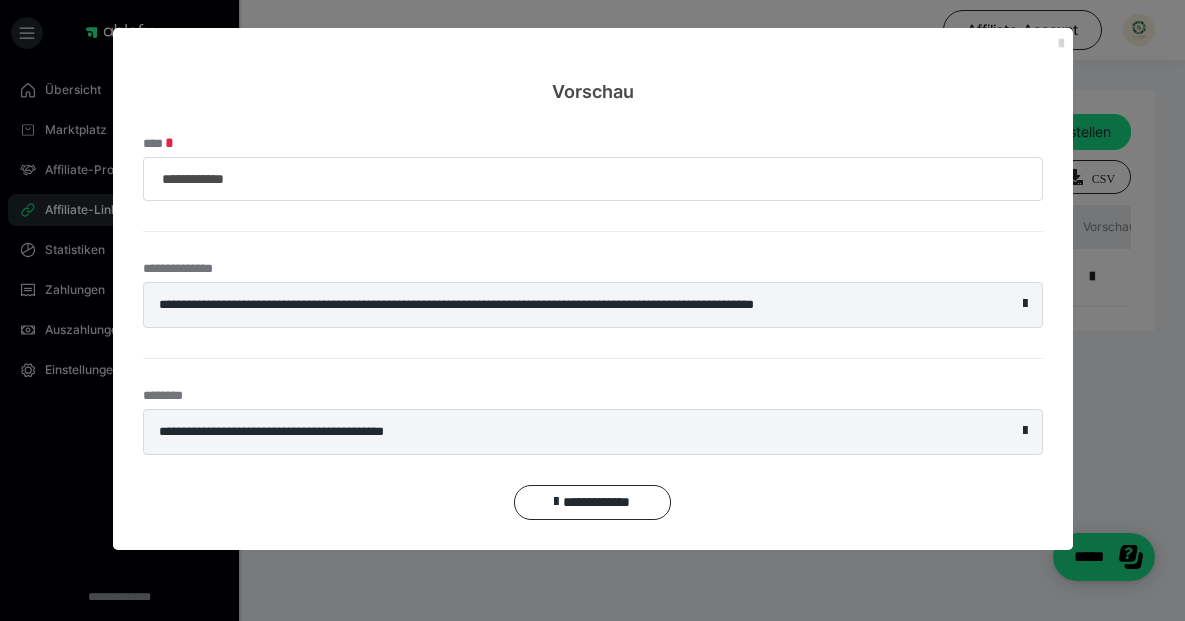 click at bounding box center (1061, 44) 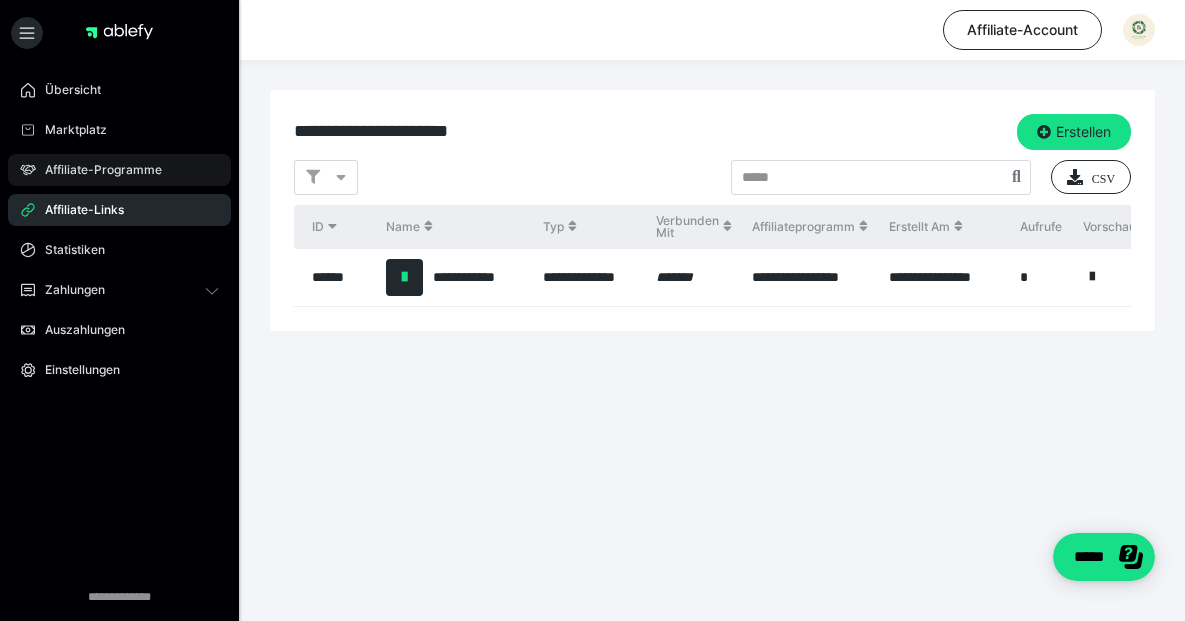 click on "Affiliate-Programme" at bounding box center (119, 170) 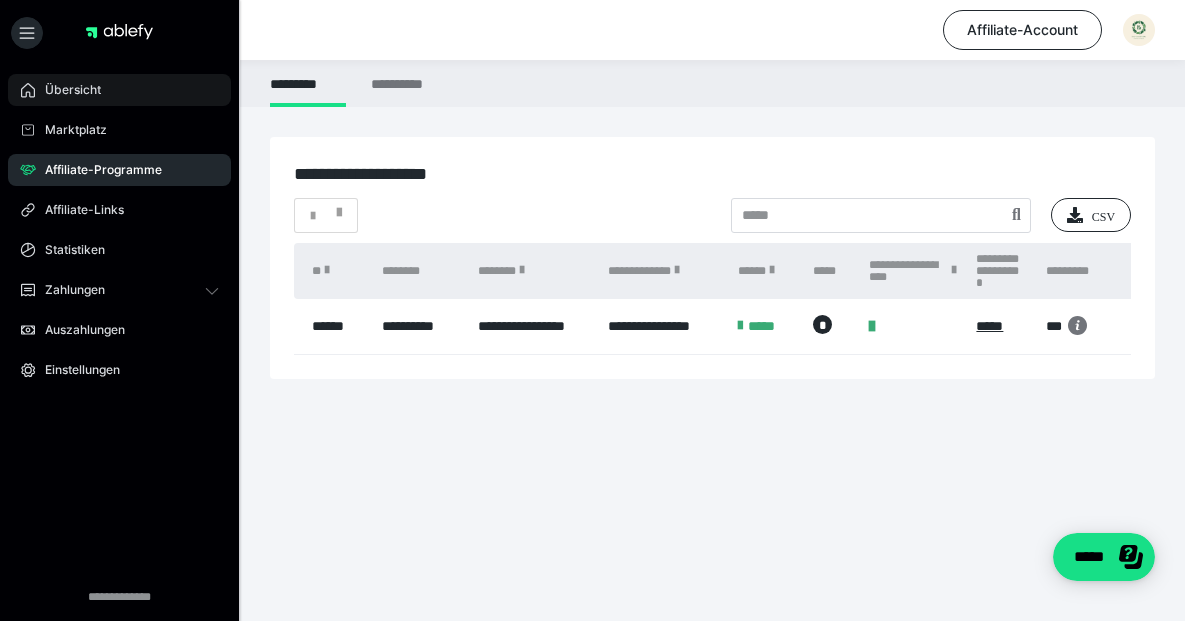 click on "Übersicht" at bounding box center (119, 90) 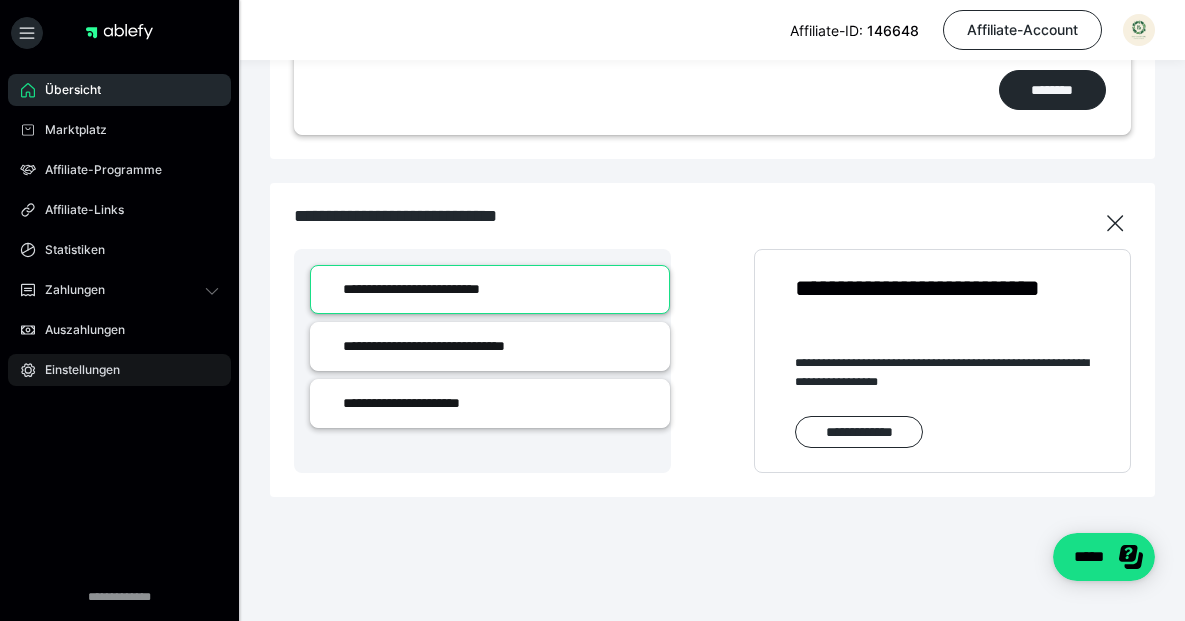 scroll, scrollTop: 399, scrollLeft: 0, axis: vertical 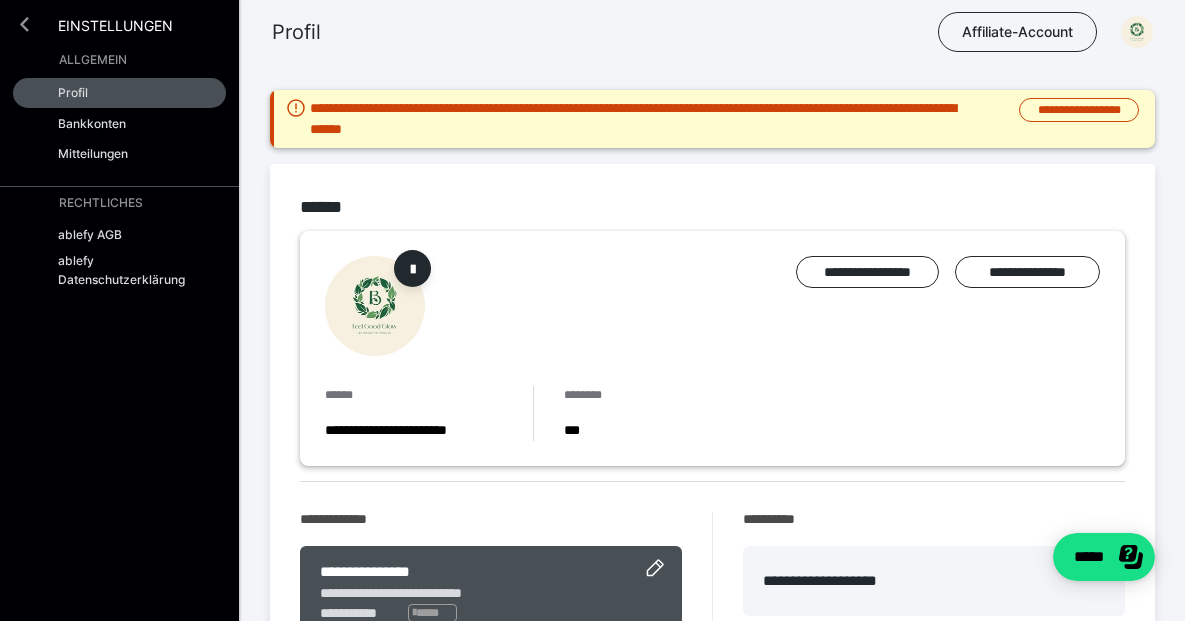 click at bounding box center [24, 24] 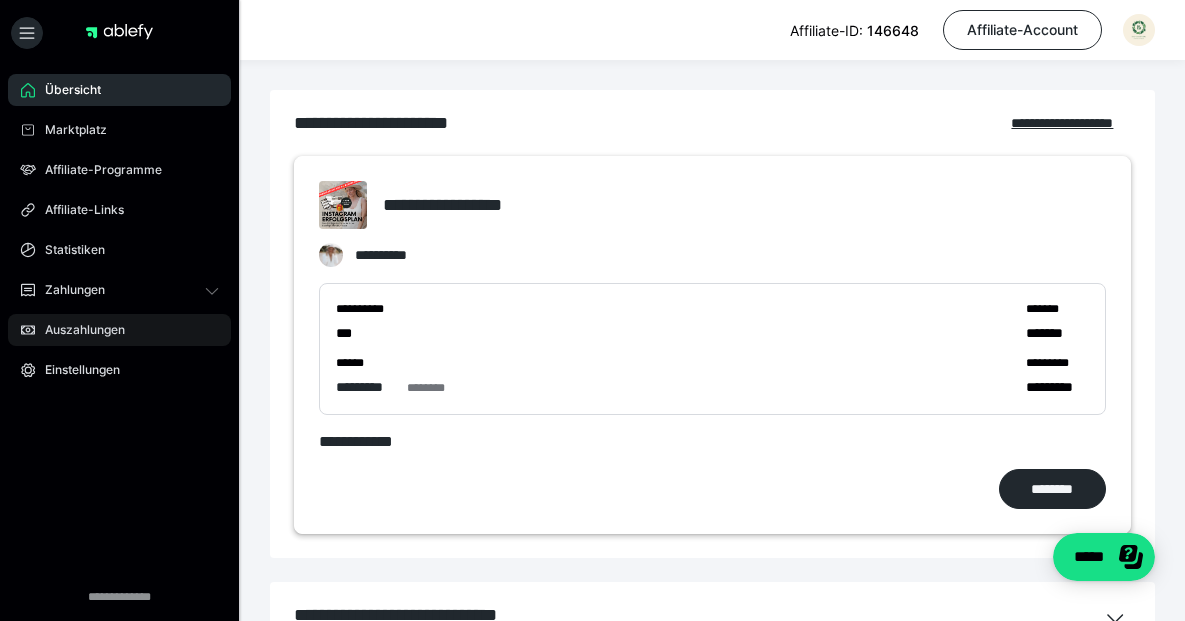 click on "Auszahlungen" at bounding box center (78, 330) 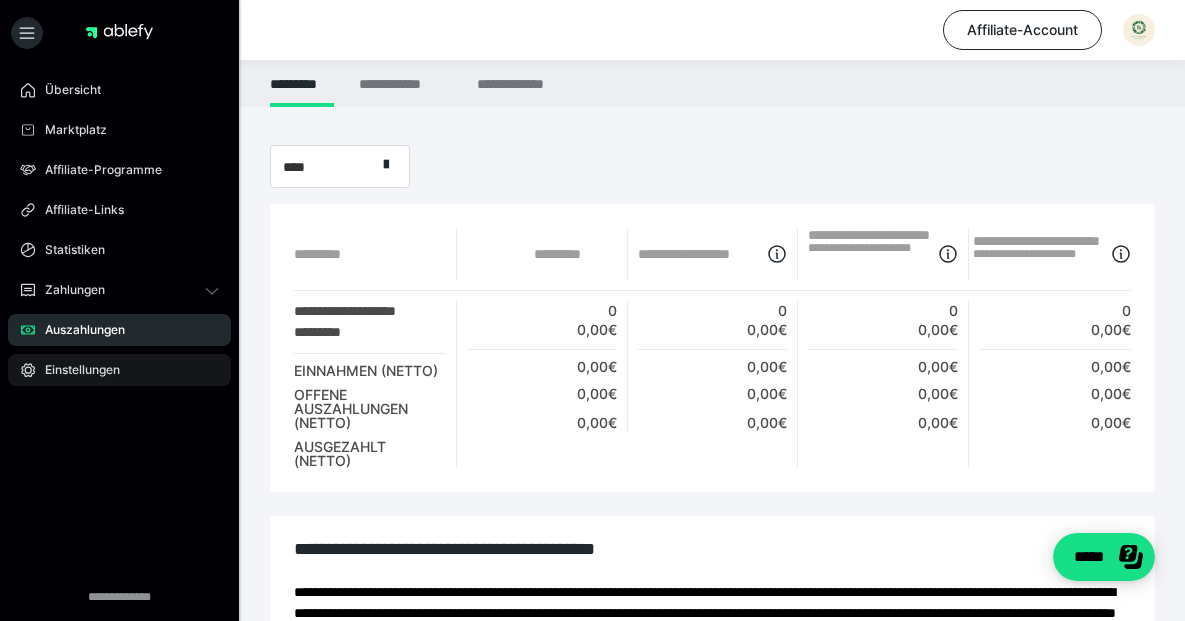 click on "Einstellungen" at bounding box center [75, 370] 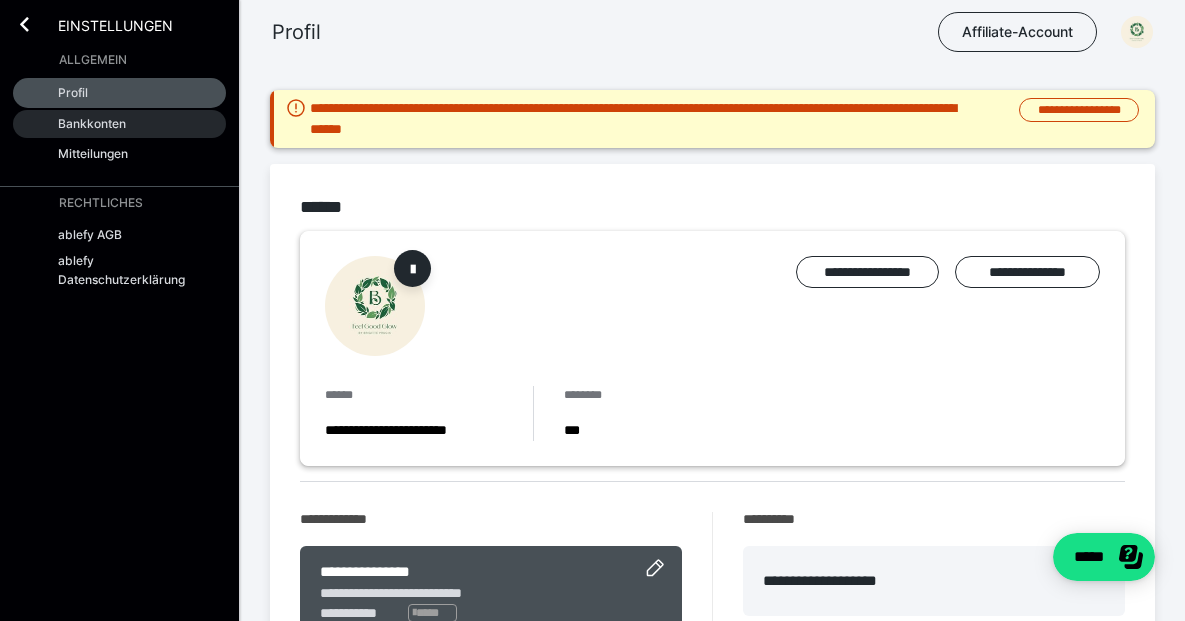 click on "Bankkonten" at bounding box center (92, 123) 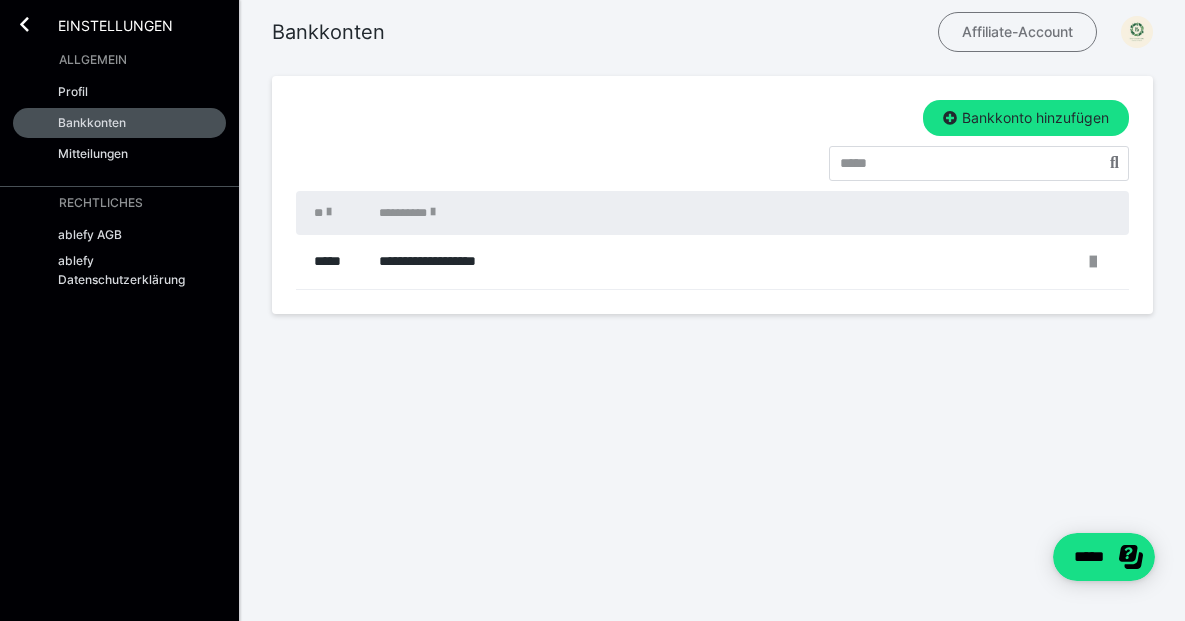 click on "Affiliate-Account" at bounding box center (1017, 32) 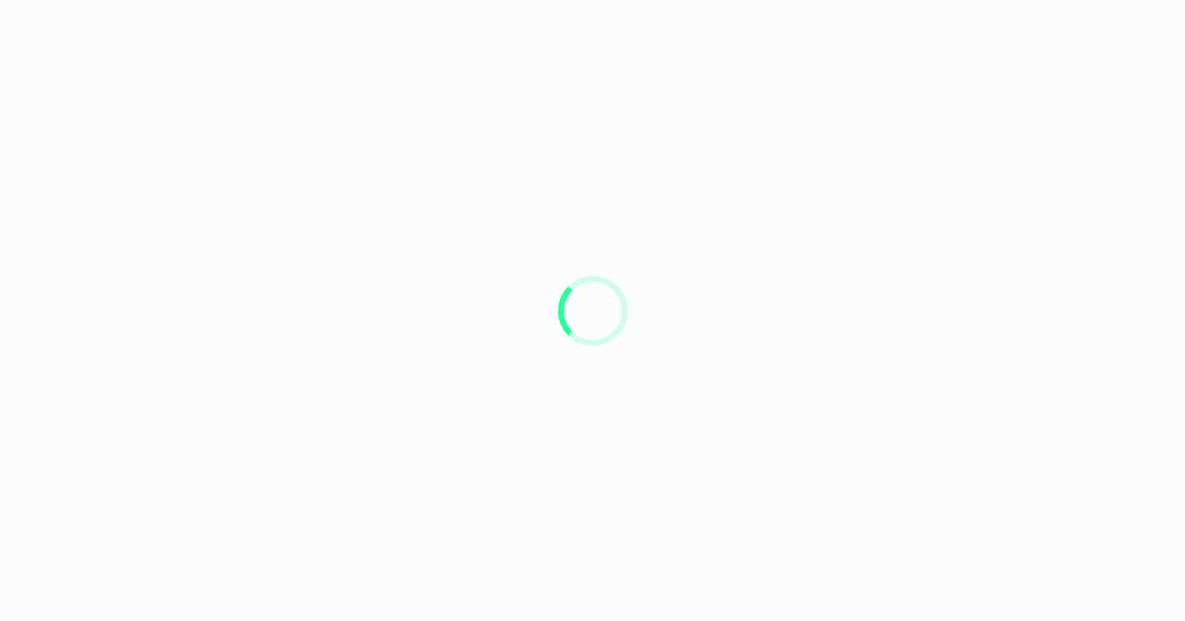 scroll, scrollTop: 0, scrollLeft: 0, axis: both 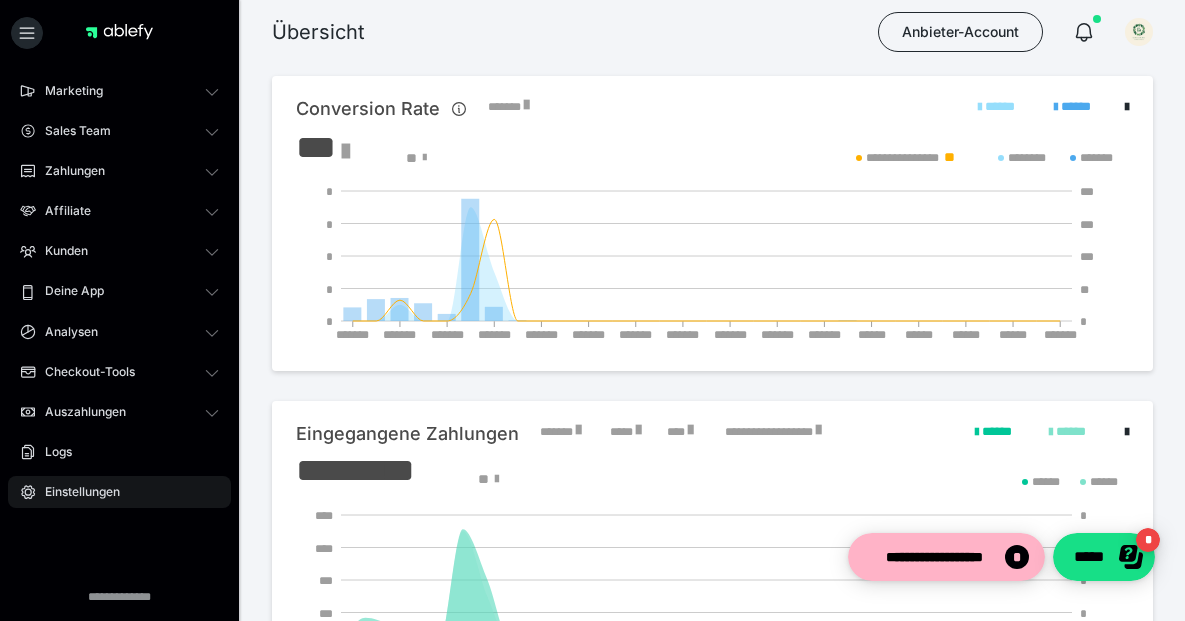 click on "Einstellungen" at bounding box center [75, 492] 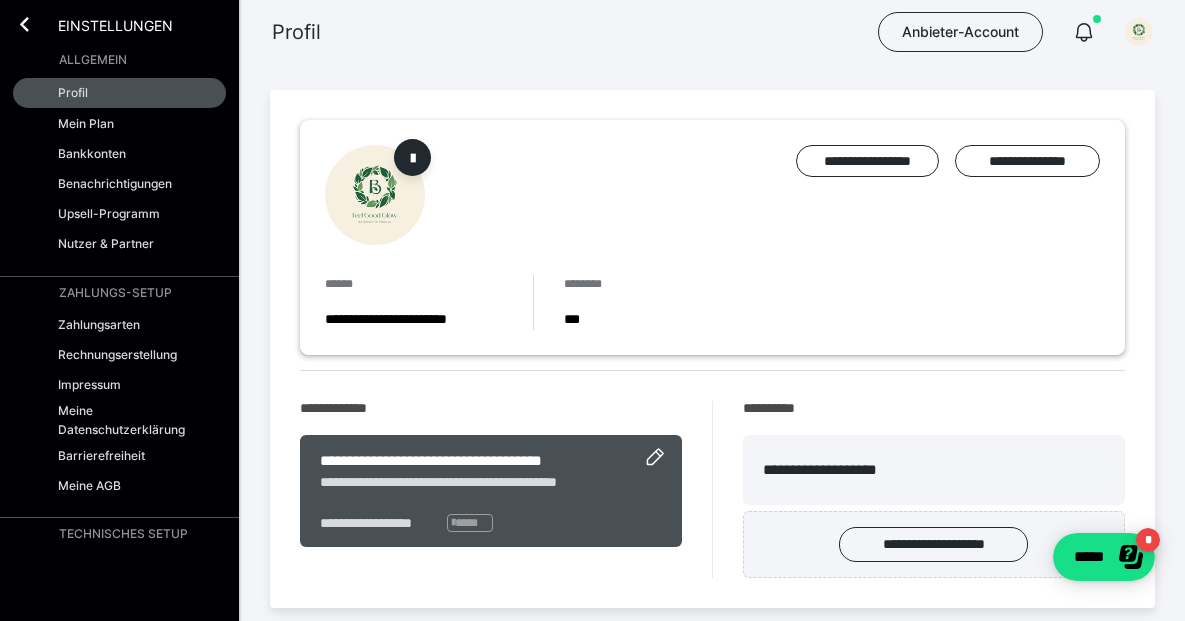 scroll, scrollTop: 0, scrollLeft: 0, axis: both 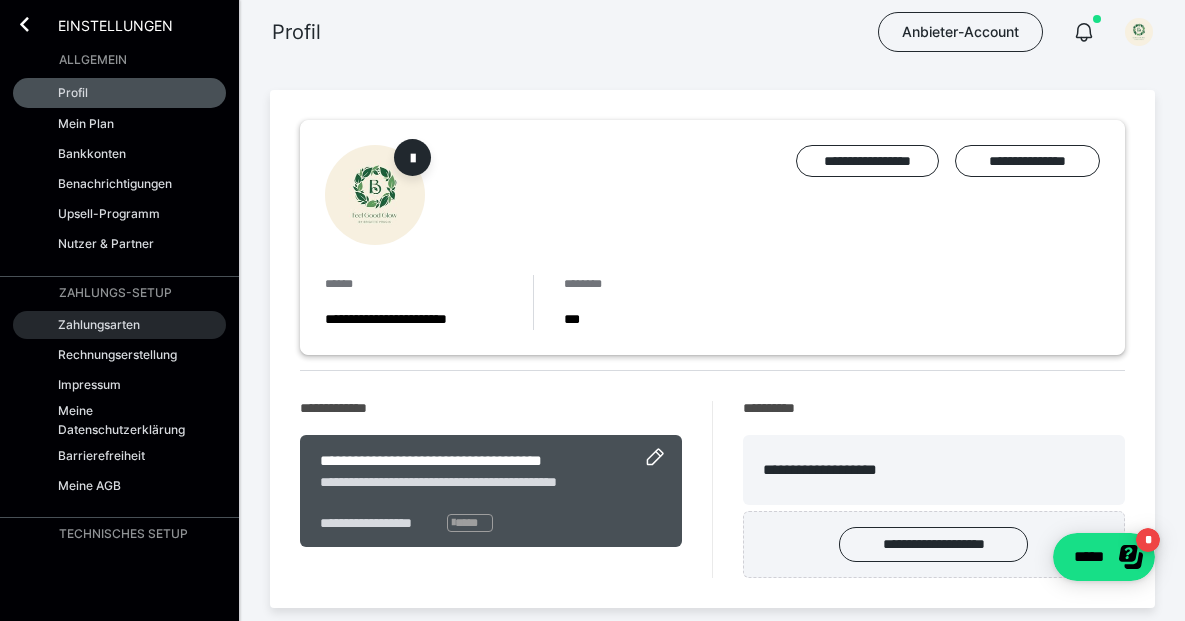 click on "Zahlungsarten" at bounding box center (99, 324) 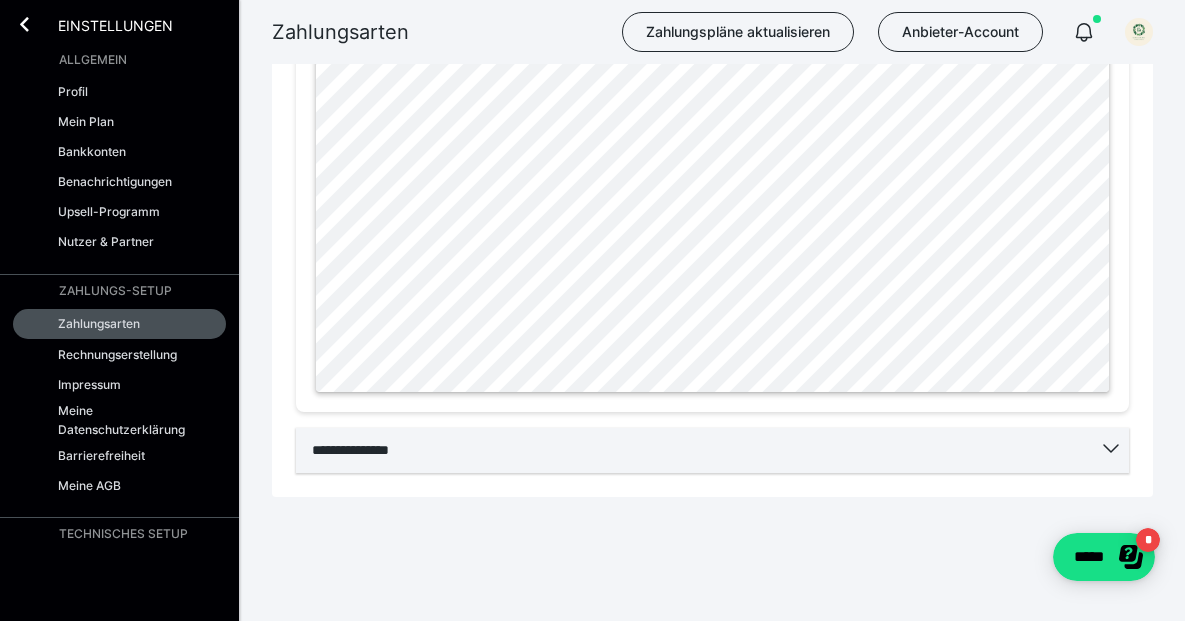 scroll, scrollTop: 1237, scrollLeft: 0, axis: vertical 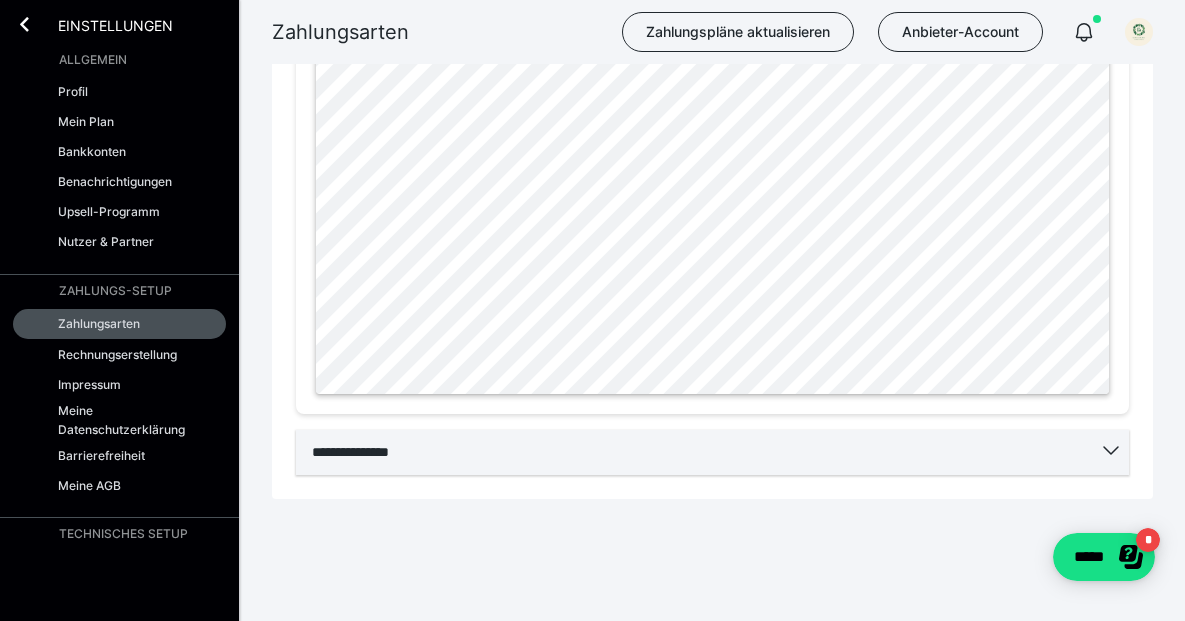 click 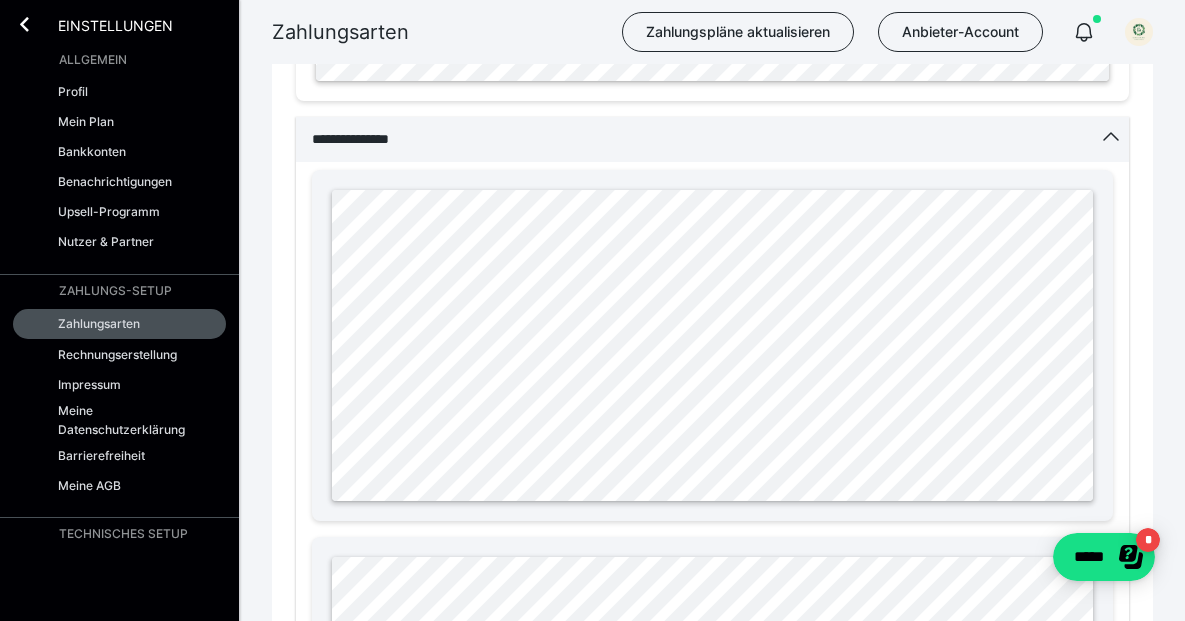 scroll, scrollTop: 1557, scrollLeft: 0, axis: vertical 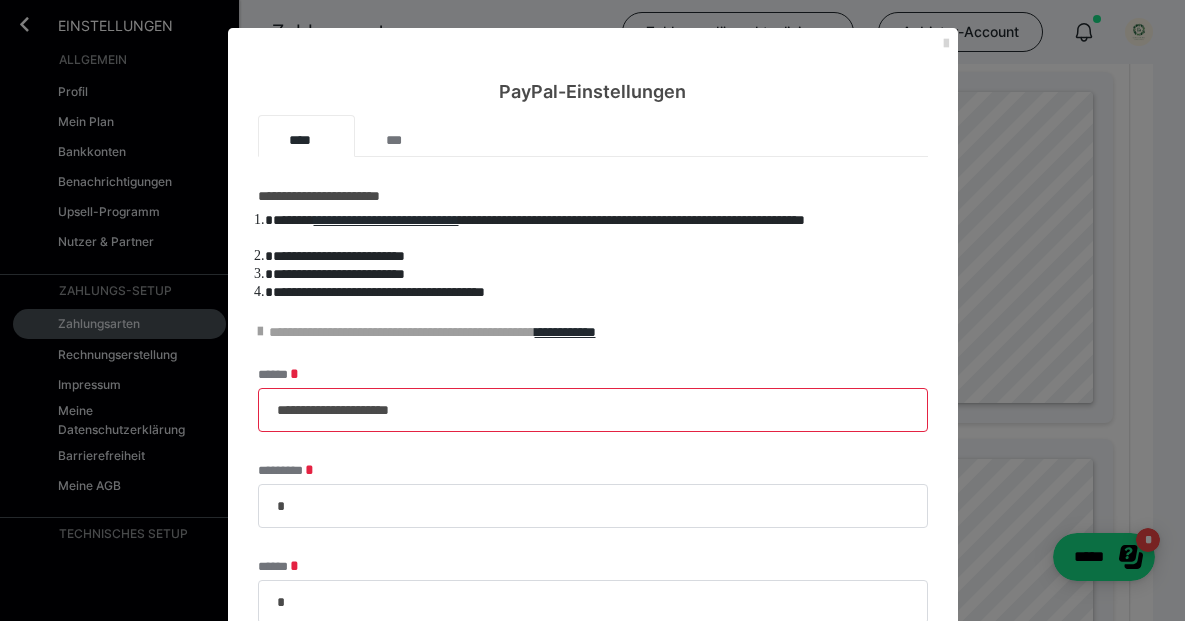 click at bounding box center [946, 44] 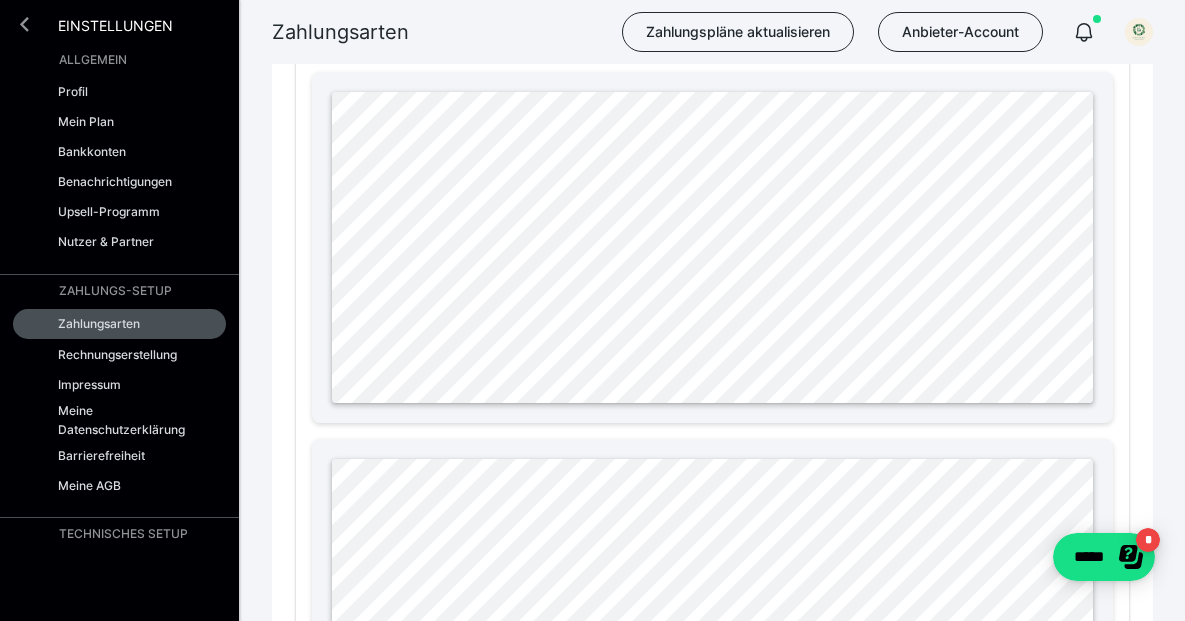 click at bounding box center [24, 24] 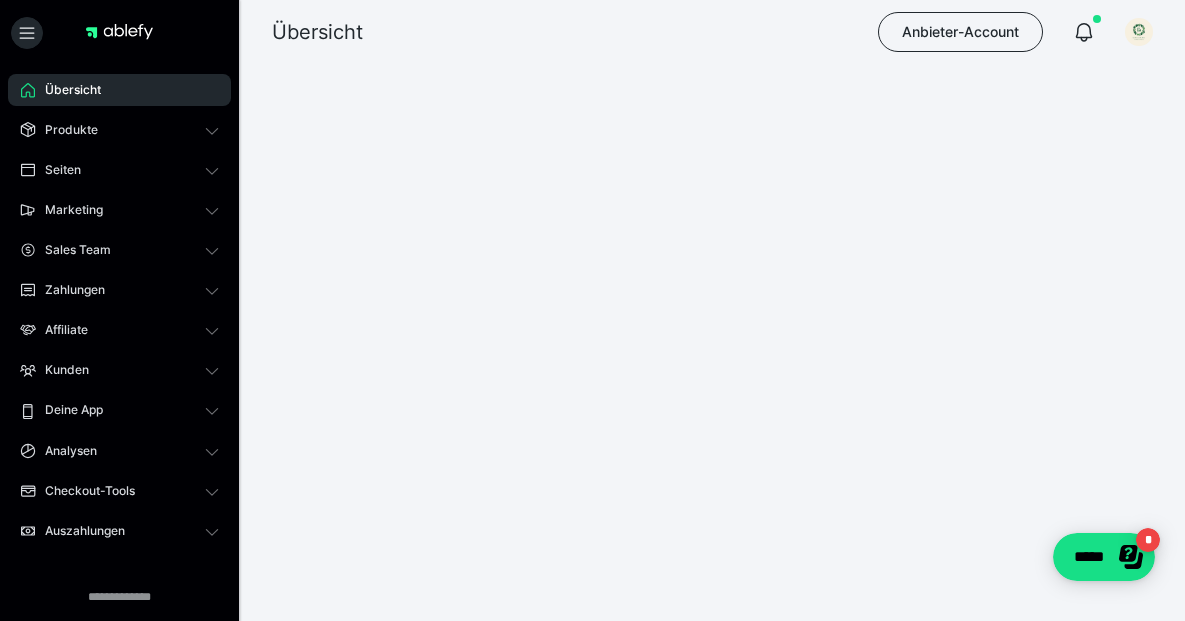 scroll, scrollTop: 694, scrollLeft: 0, axis: vertical 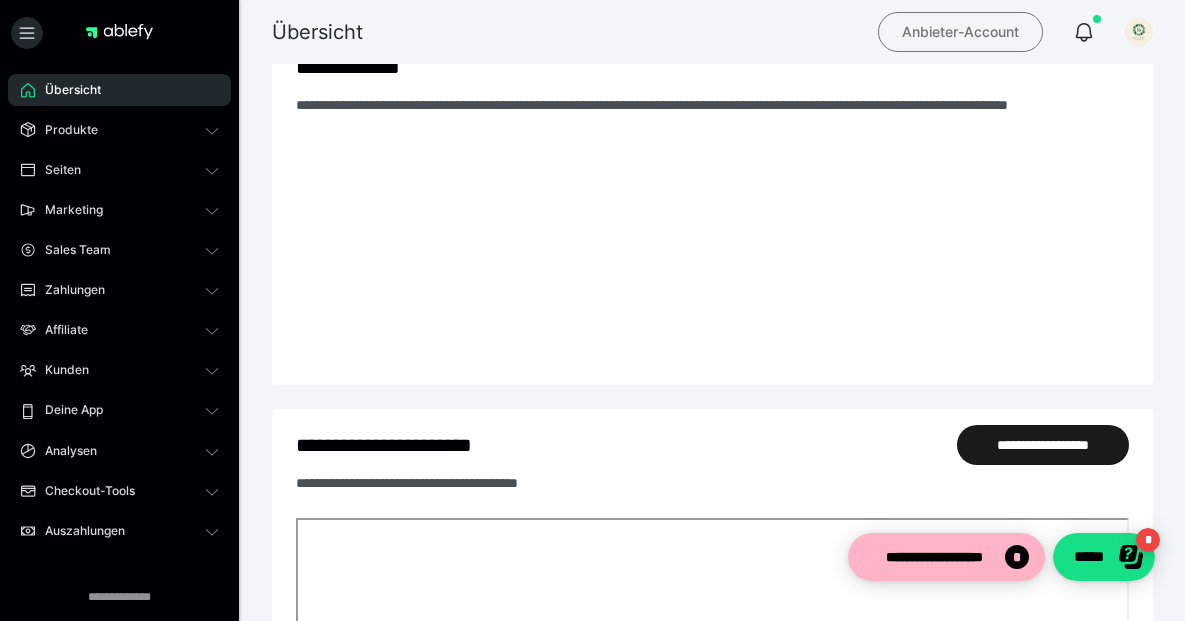 click on "Anbieter-Account" at bounding box center [960, 32] 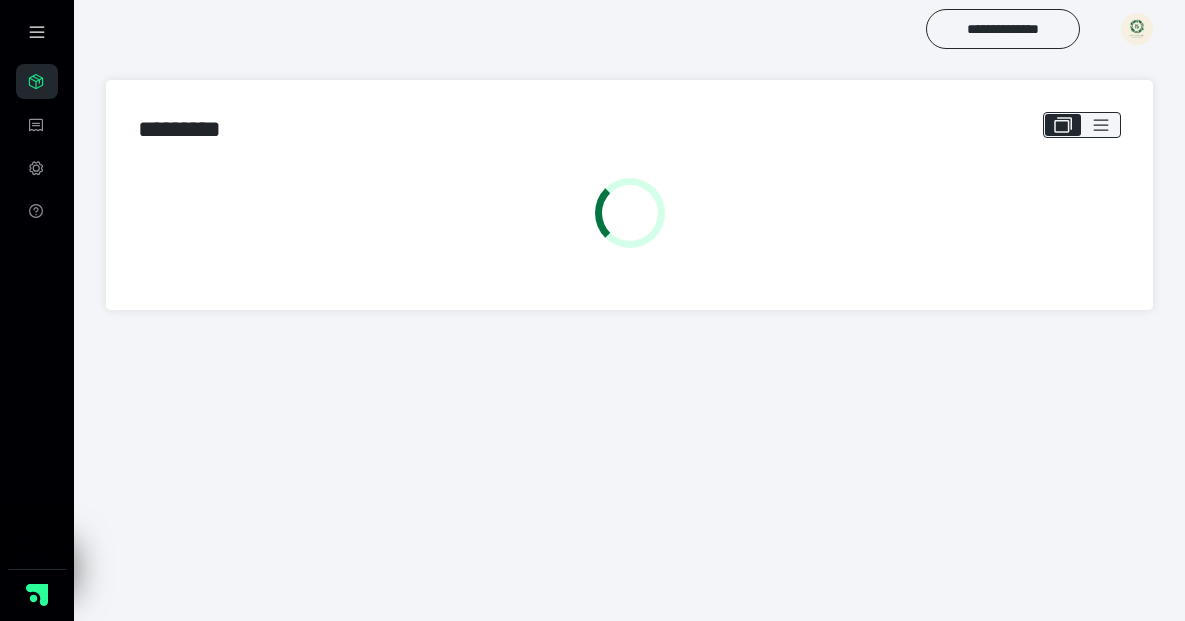 scroll, scrollTop: 0, scrollLeft: 0, axis: both 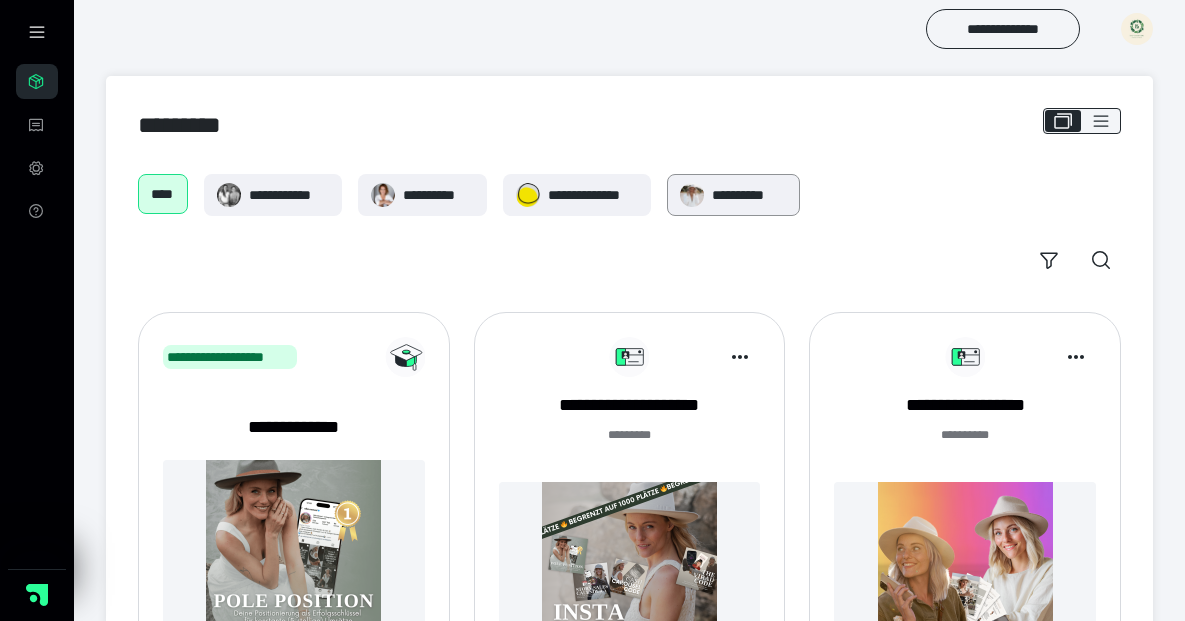click on "**********" at bounding box center (749, 195) 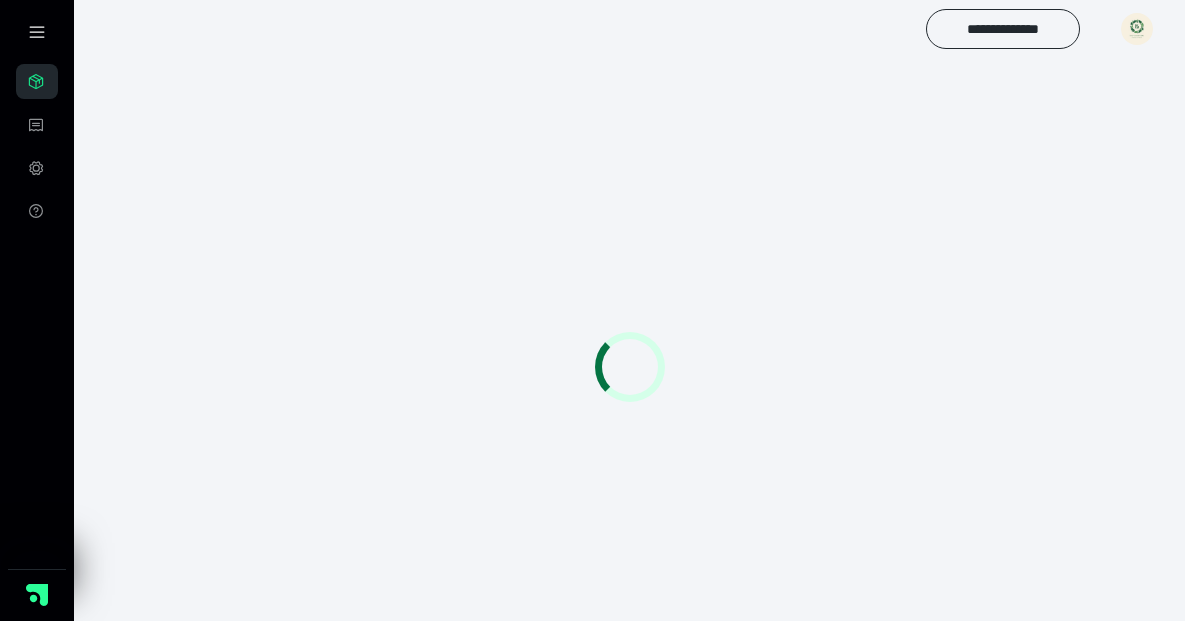 scroll, scrollTop: 0, scrollLeft: 0, axis: both 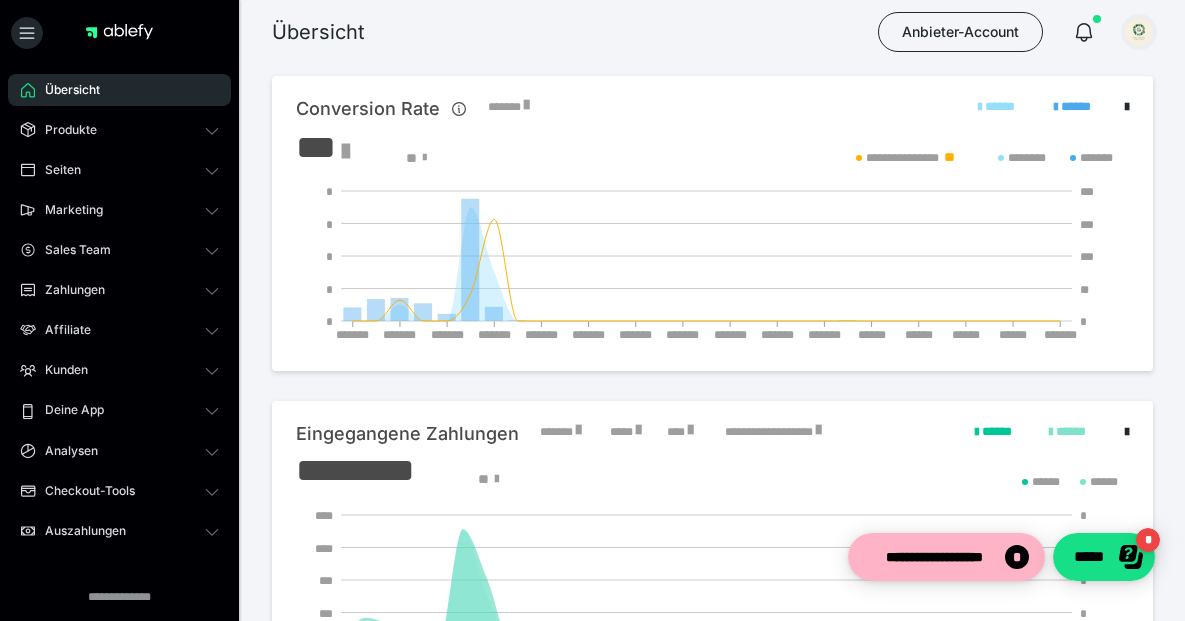 click at bounding box center [1139, 32] 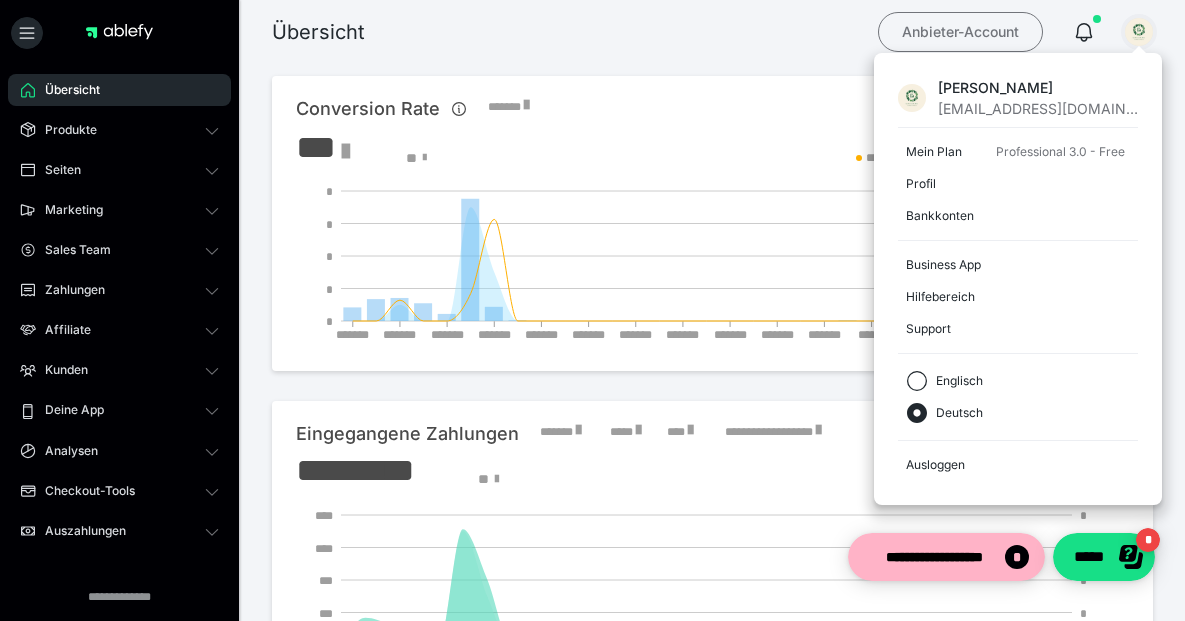 click on "Anbieter-Account" at bounding box center (960, 32) 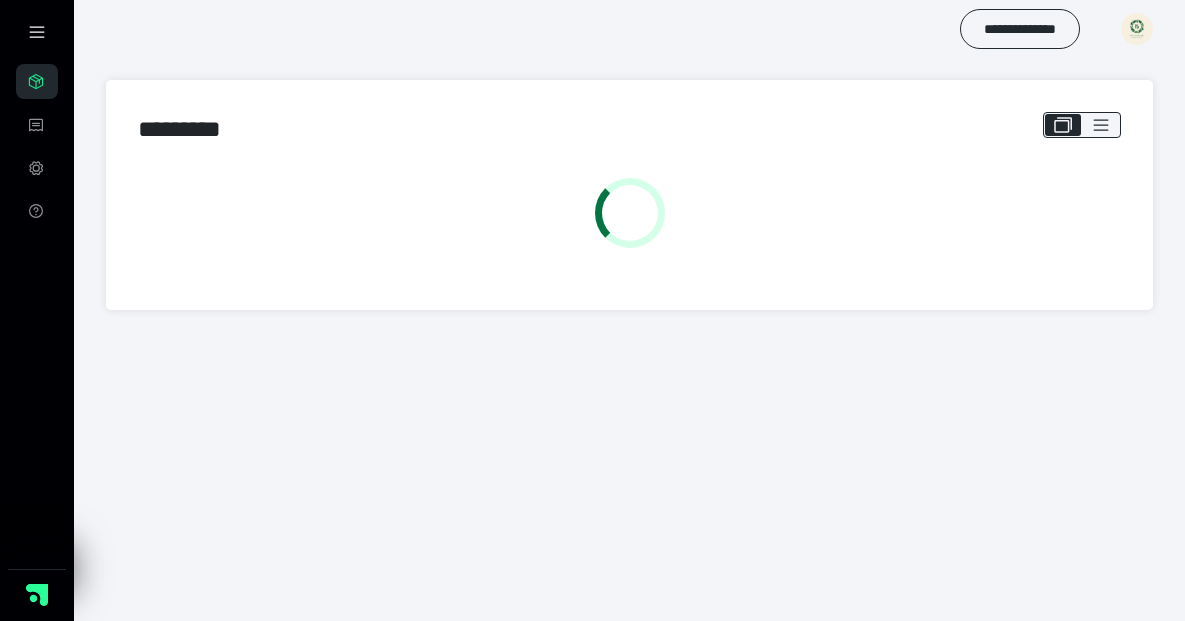 scroll, scrollTop: 0, scrollLeft: 0, axis: both 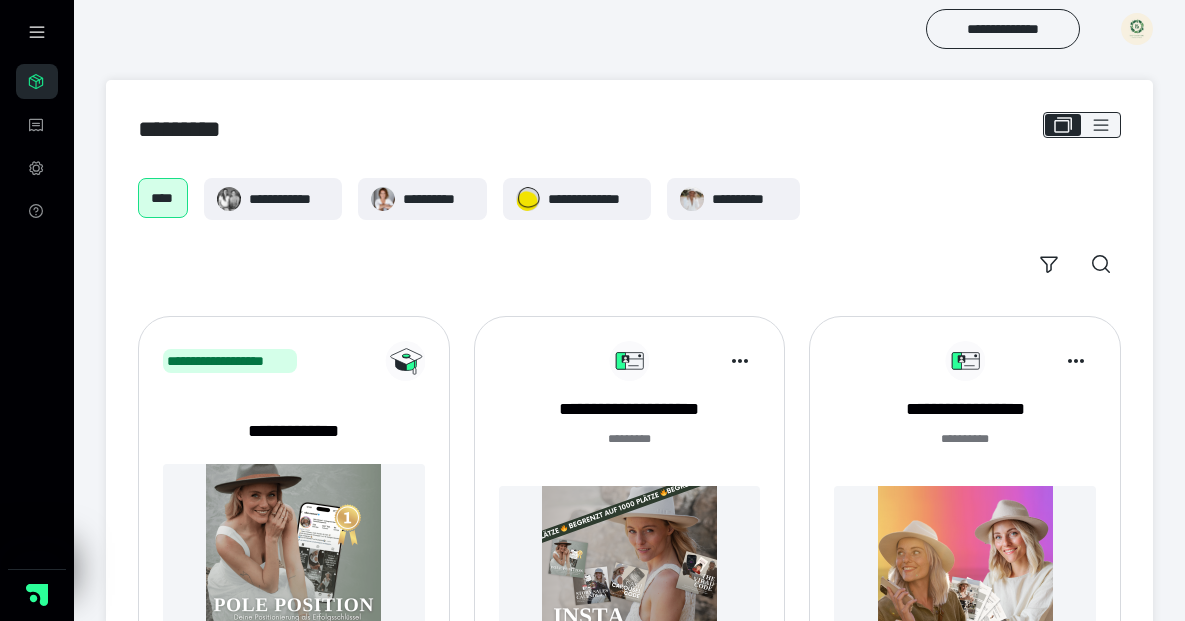 click at bounding box center [1137, 29] 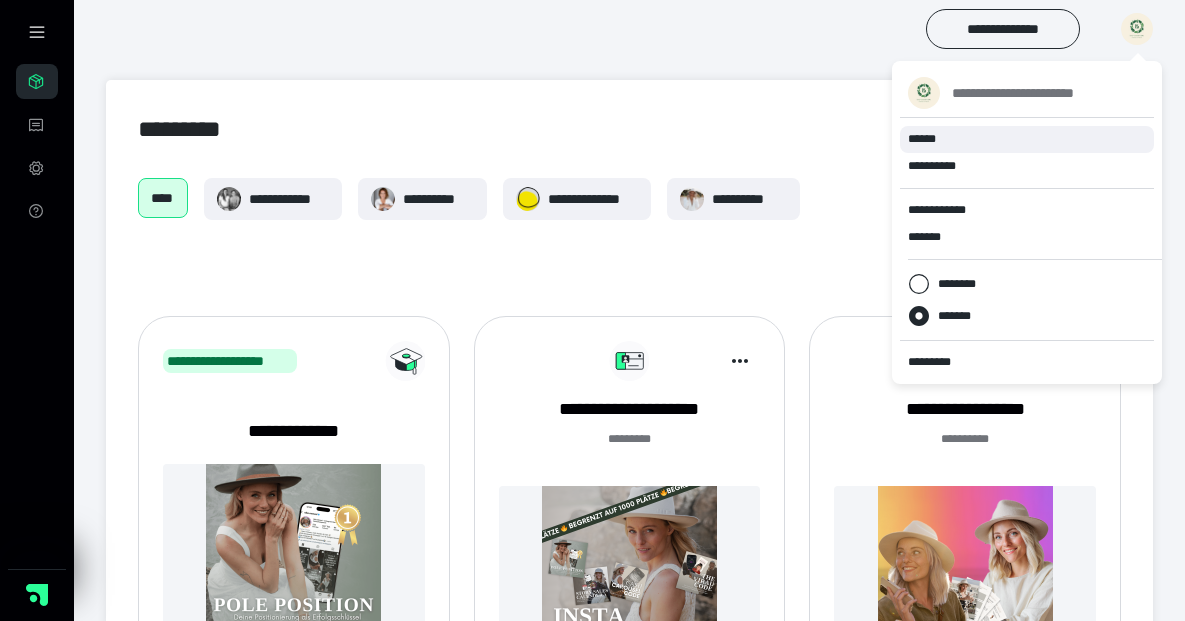 click on "******" at bounding box center (1027, 139) 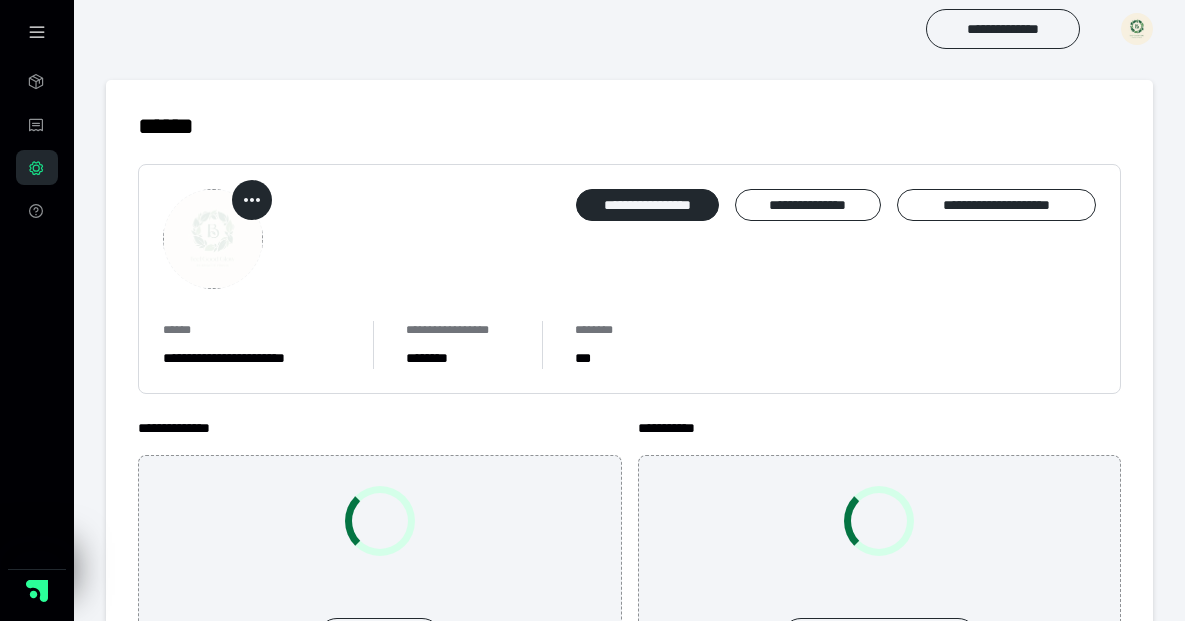 scroll, scrollTop: 0, scrollLeft: 0, axis: both 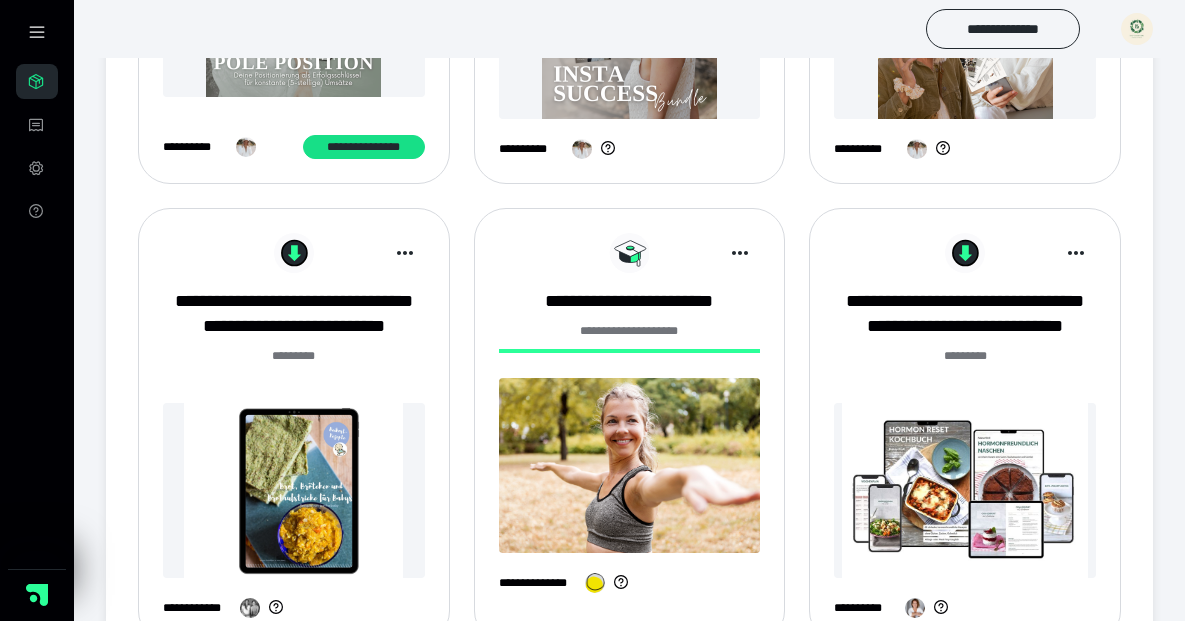 click at bounding box center [1137, 29] 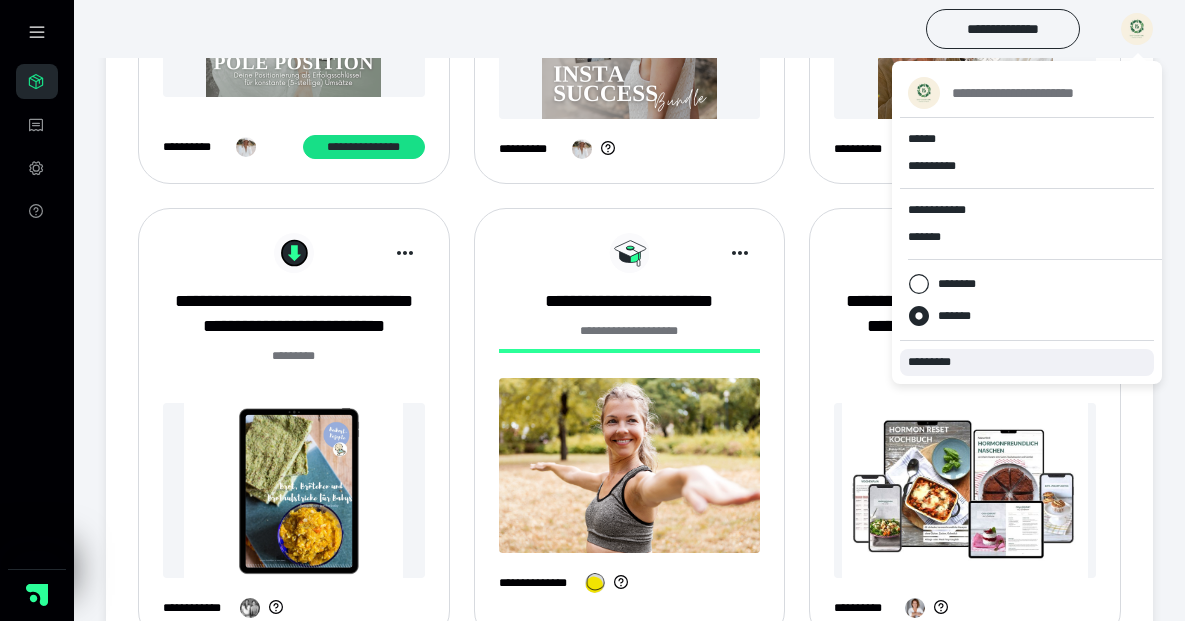 click on "*********" at bounding box center (938, 362) 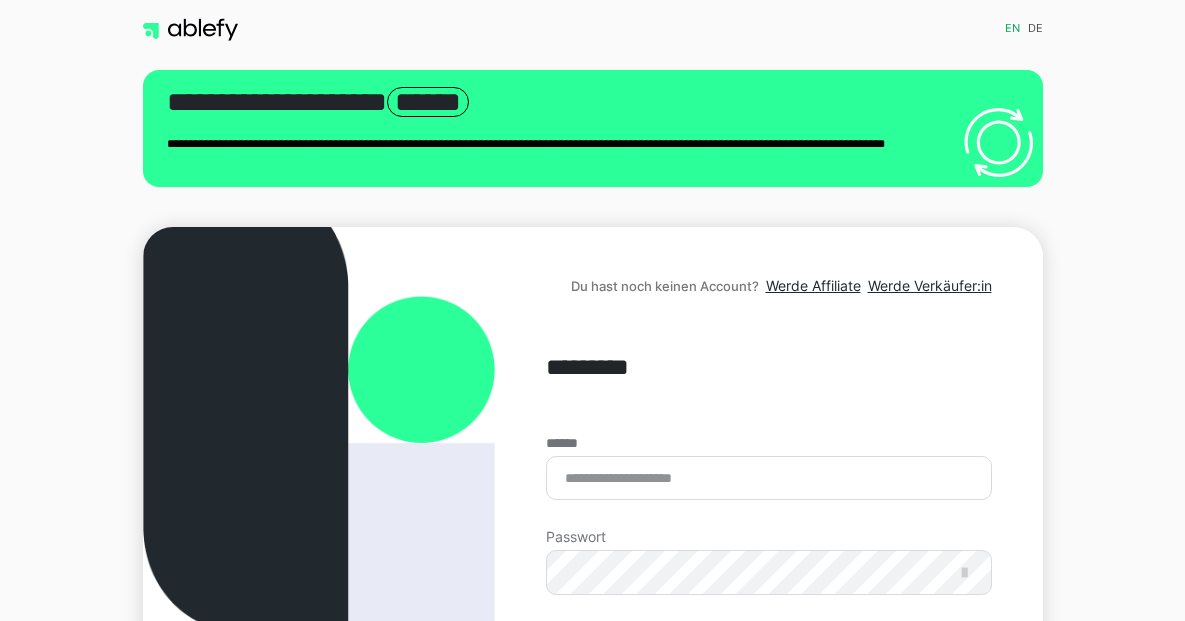 scroll, scrollTop: 0, scrollLeft: 0, axis: both 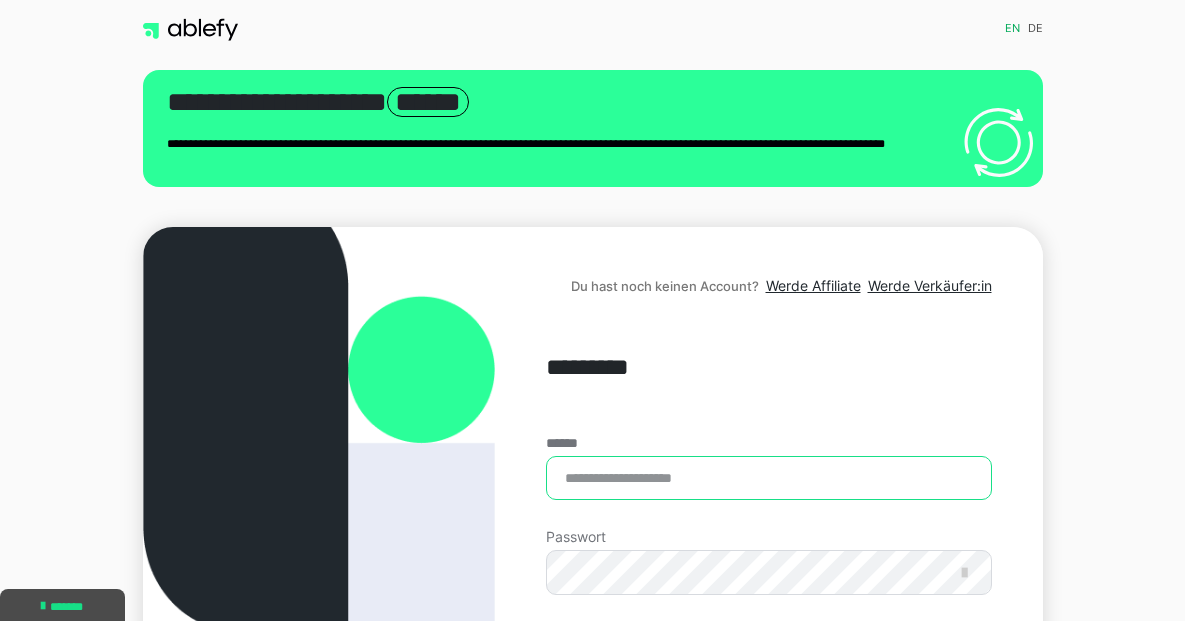 type on "**********" 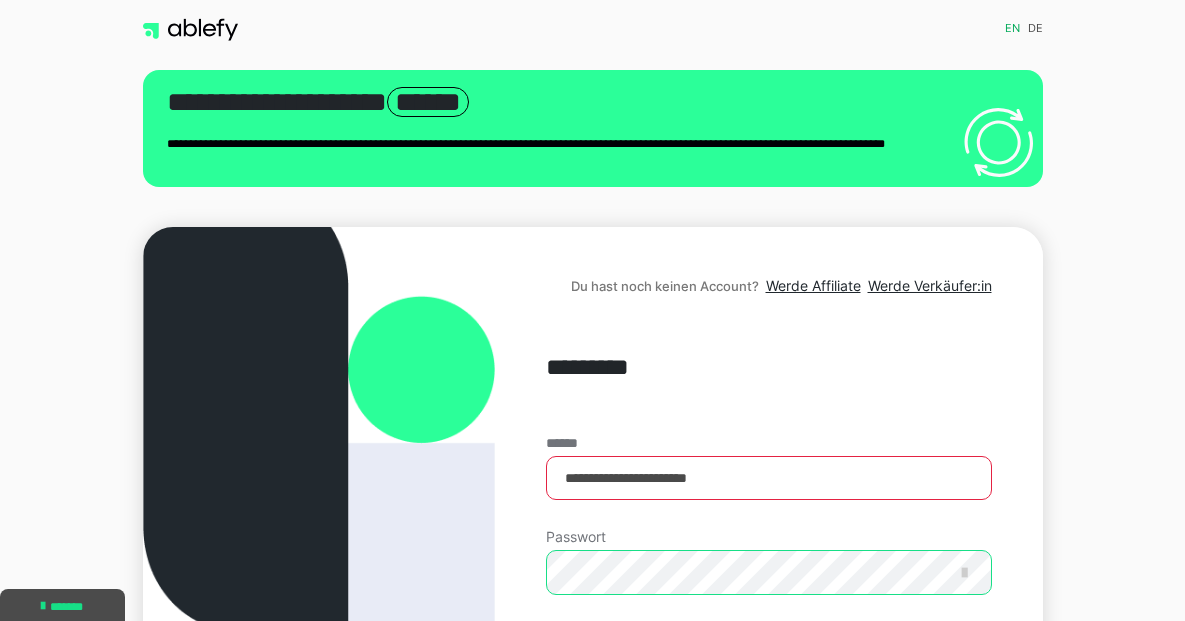 click on "Einloggen" at bounding box center [768, 721] 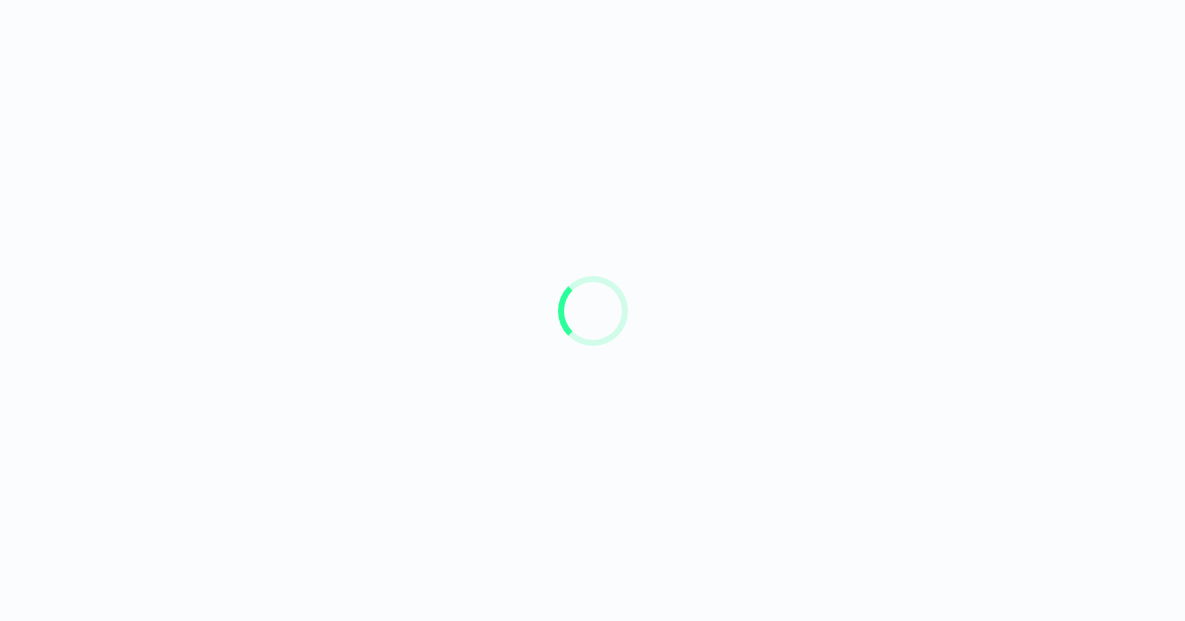 scroll, scrollTop: 0, scrollLeft: 0, axis: both 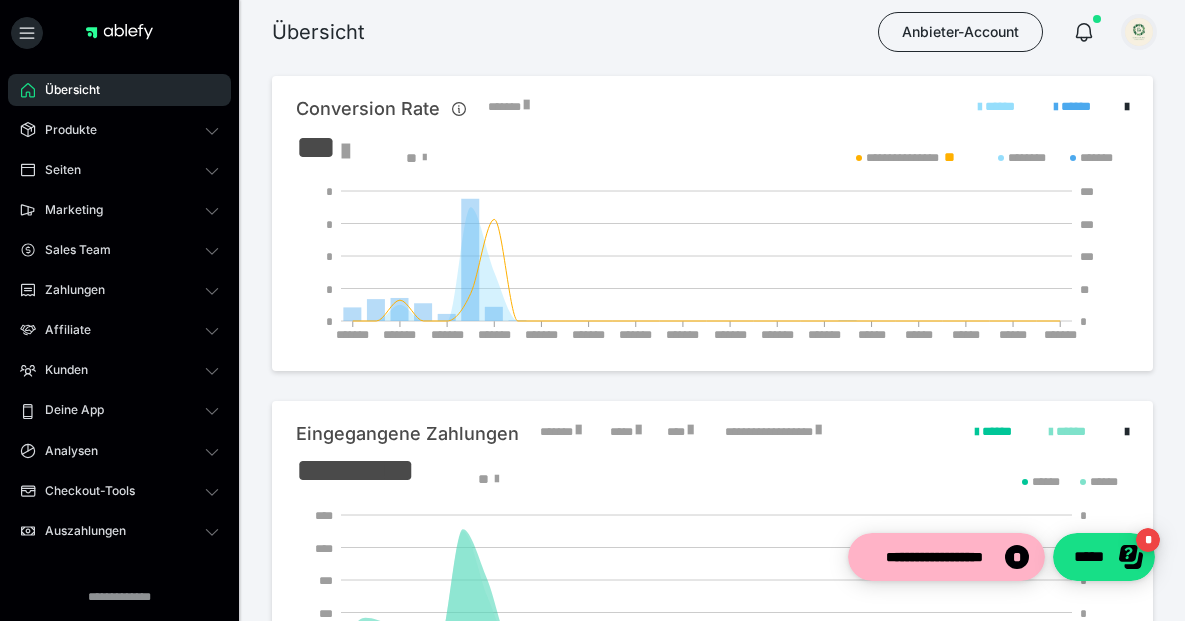 click at bounding box center [1139, 32] 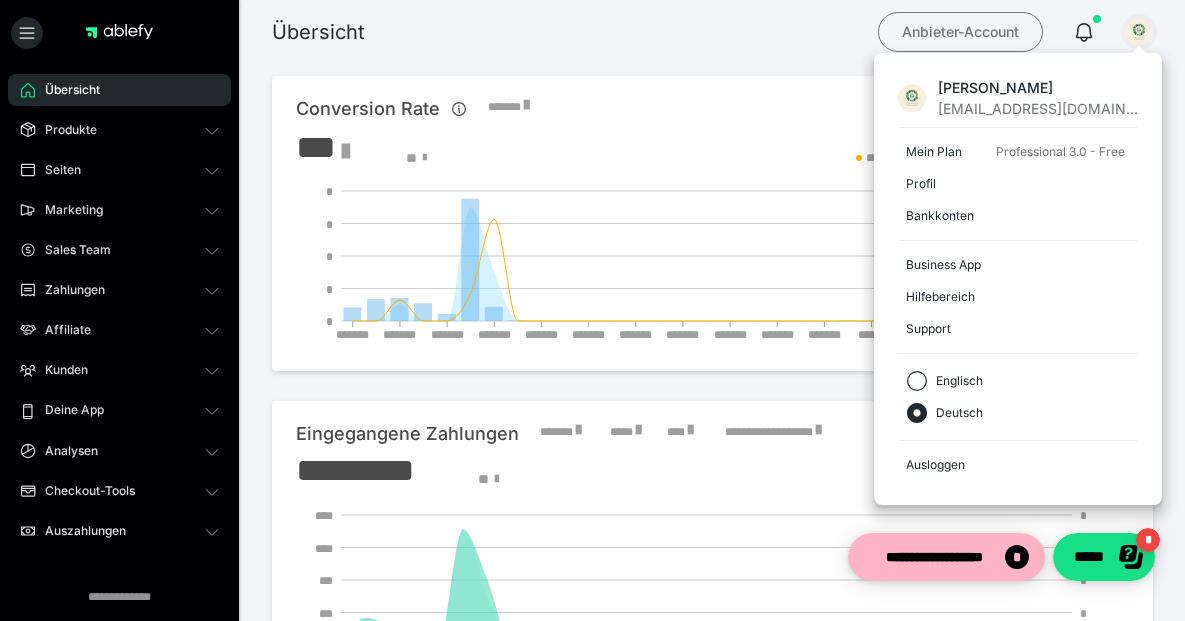 click on "Anbieter-Account" at bounding box center [960, 32] 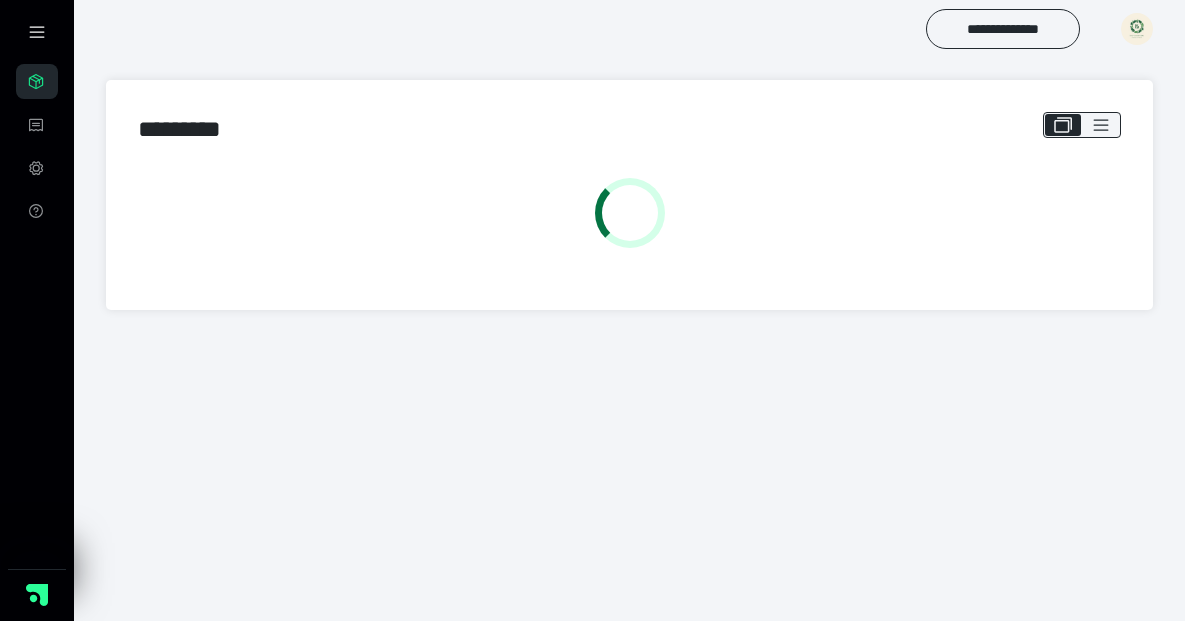 scroll, scrollTop: 0, scrollLeft: 0, axis: both 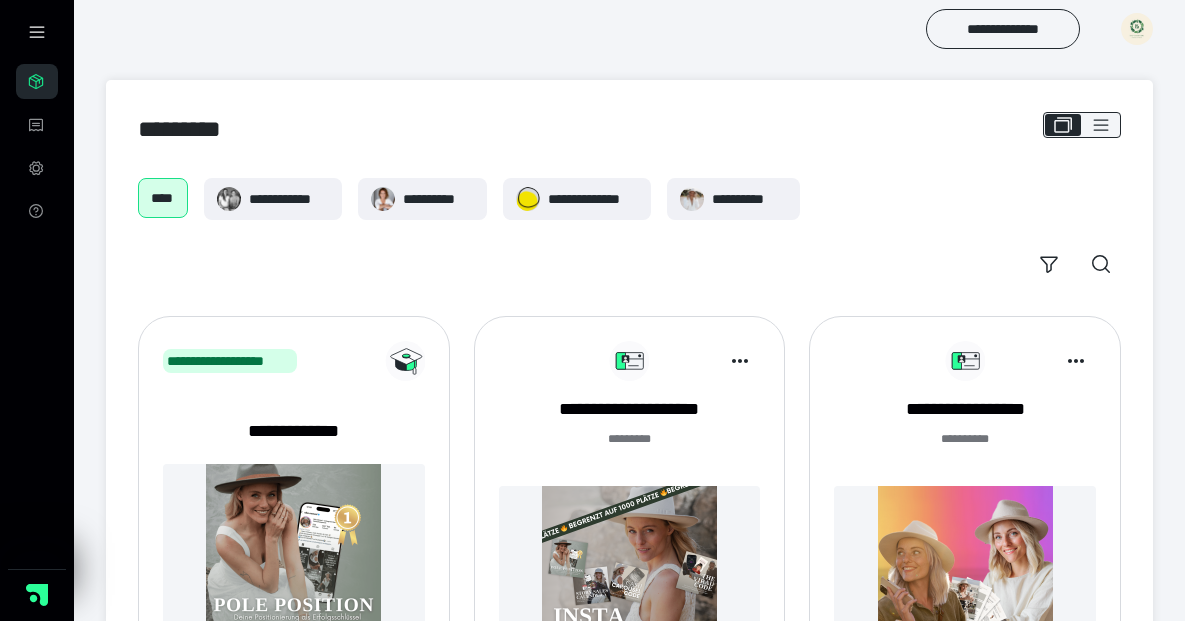 click at bounding box center [1137, 29] 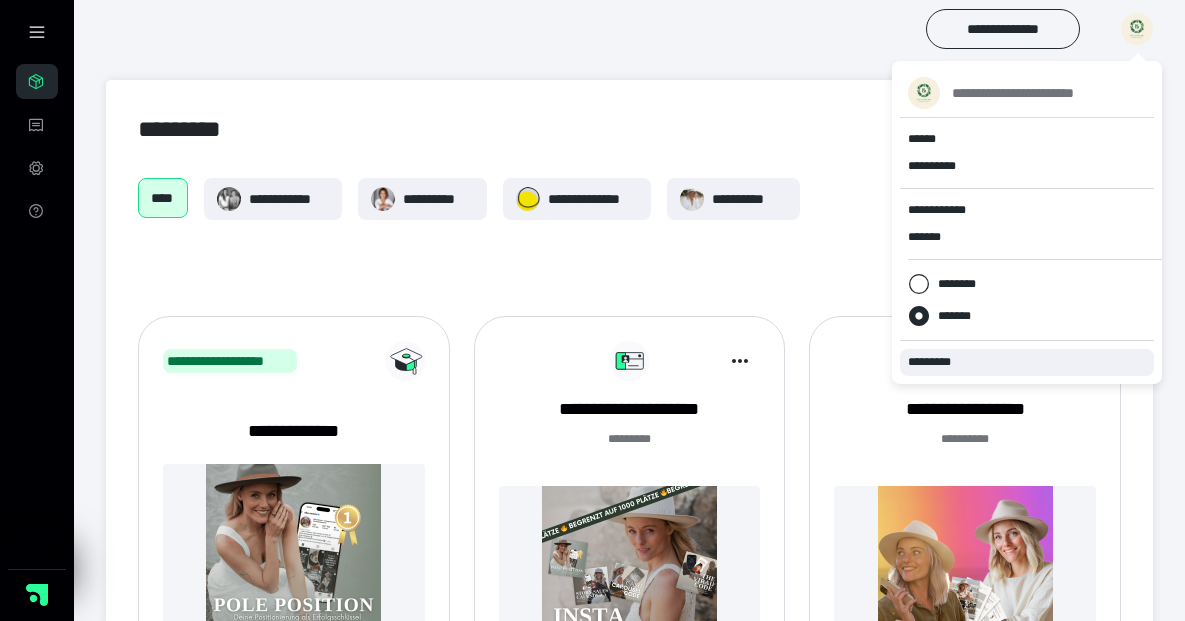 click on "*********" at bounding box center (938, 362) 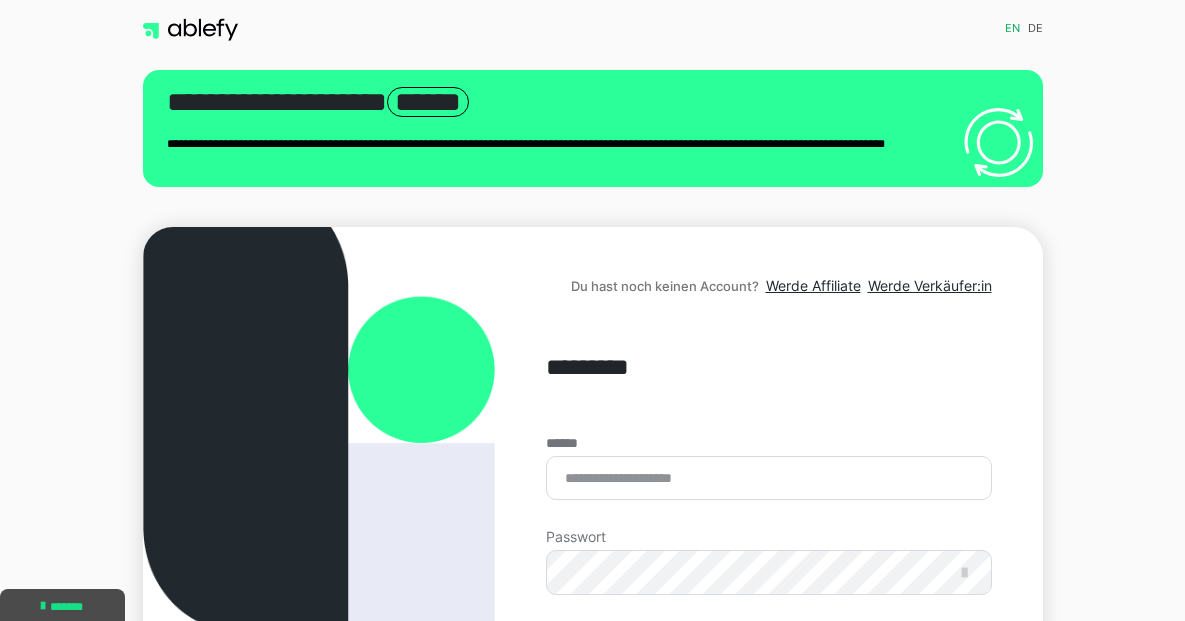 scroll, scrollTop: 0, scrollLeft: 0, axis: both 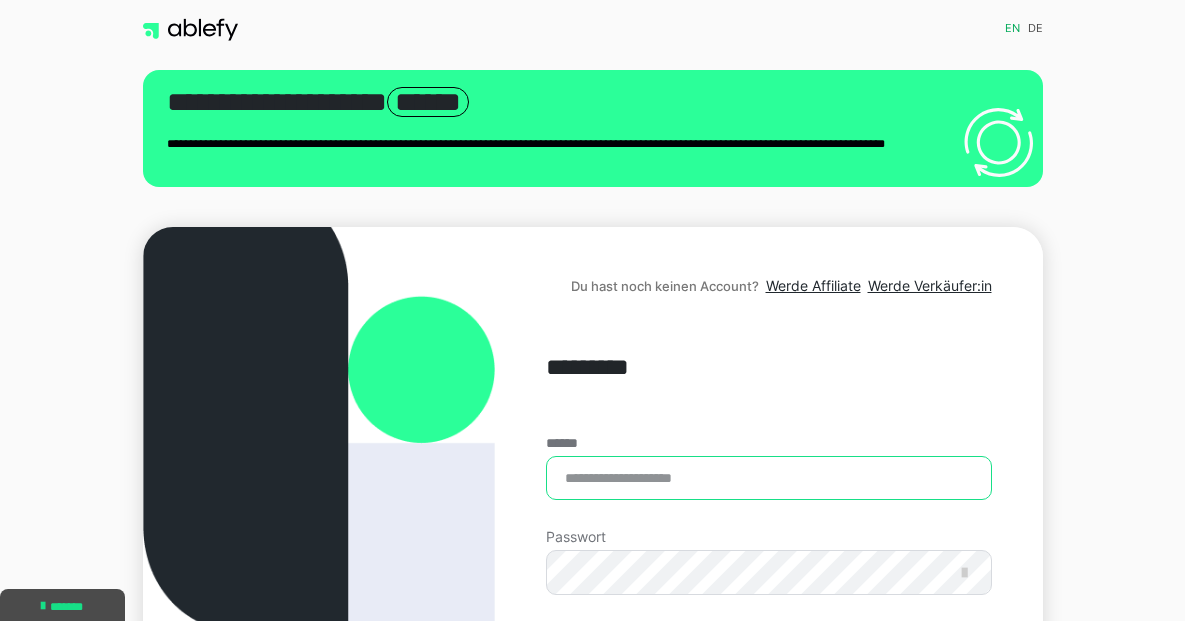 type on "**********" 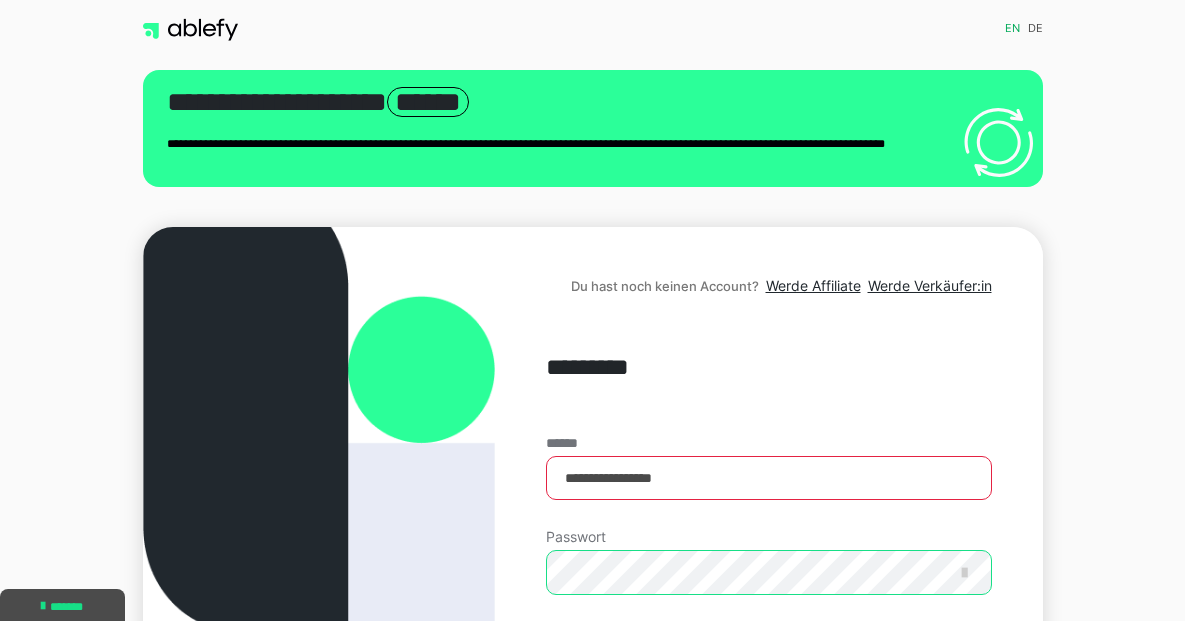 click on "Einloggen" at bounding box center [768, 721] 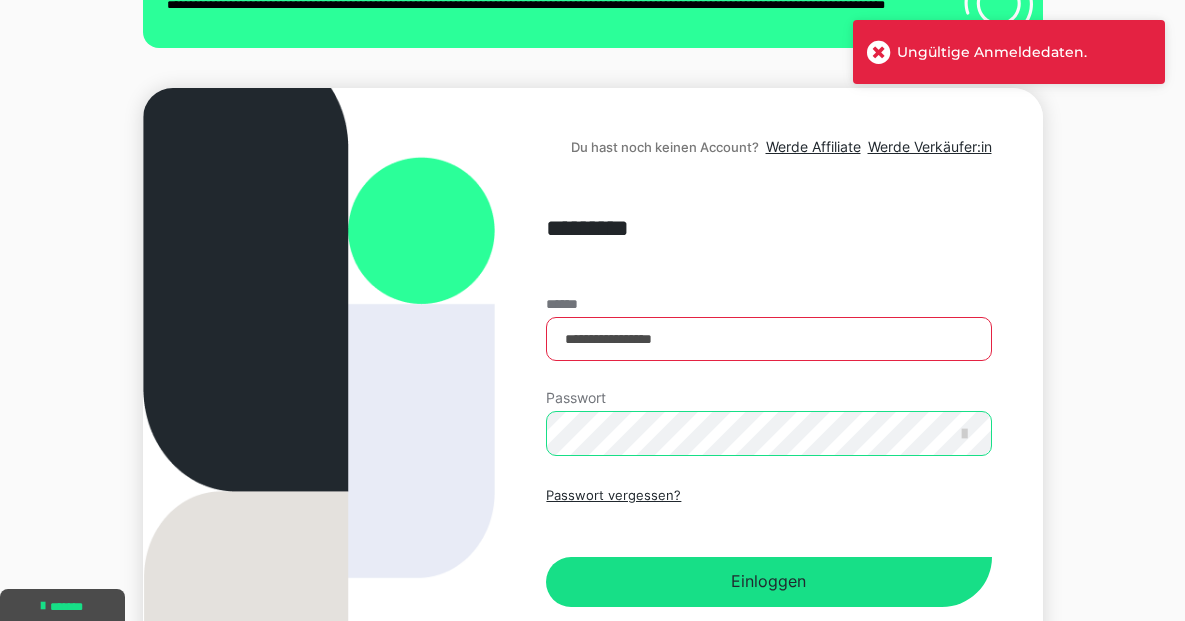 scroll, scrollTop: 143, scrollLeft: 0, axis: vertical 